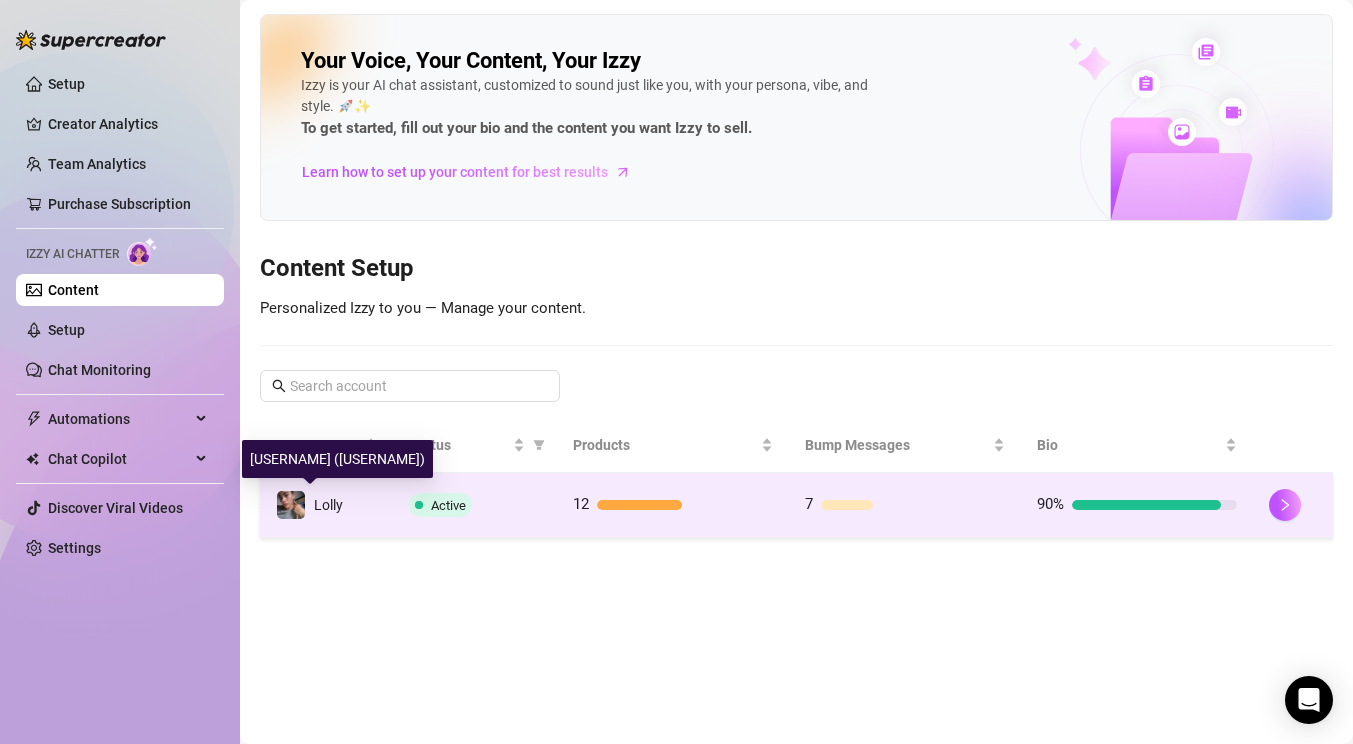 scroll, scrollTop: 0, scrollLeft: 0, axis: both 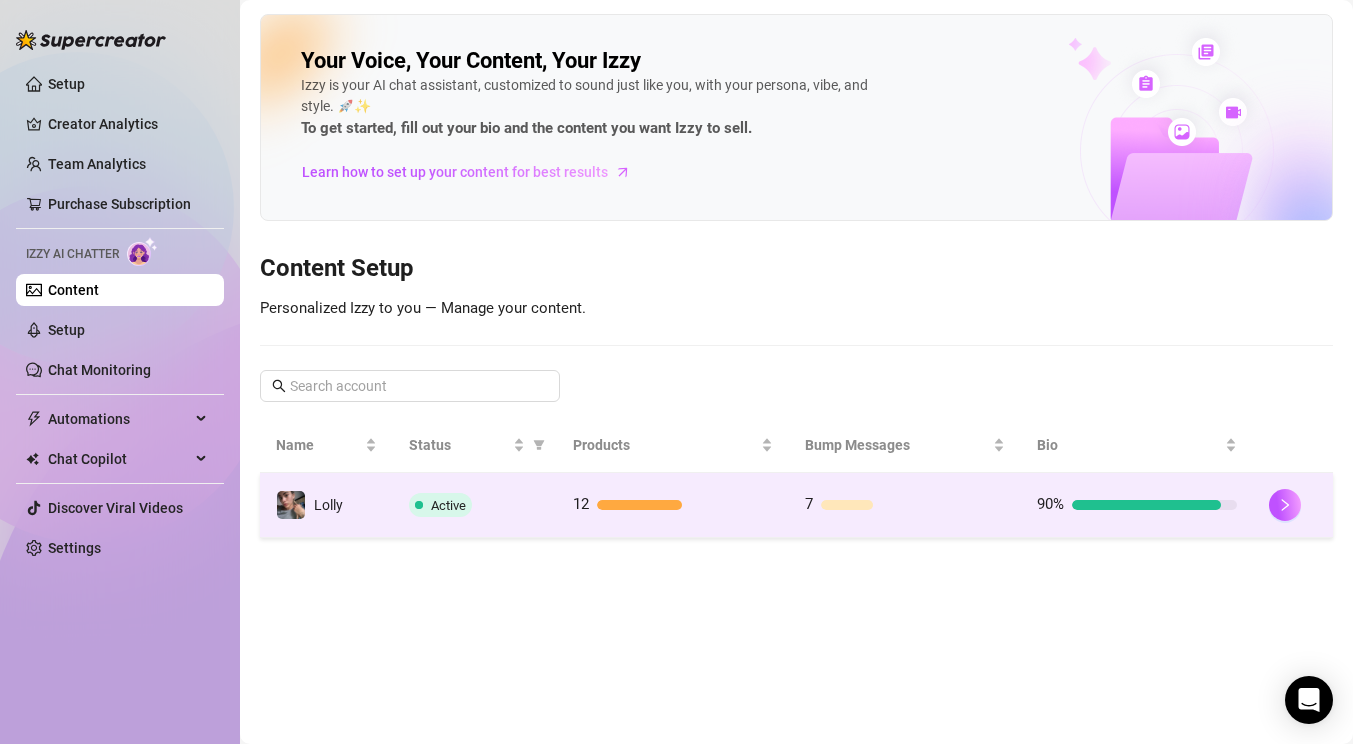 click on "Active" at bounding box center [475, 505] 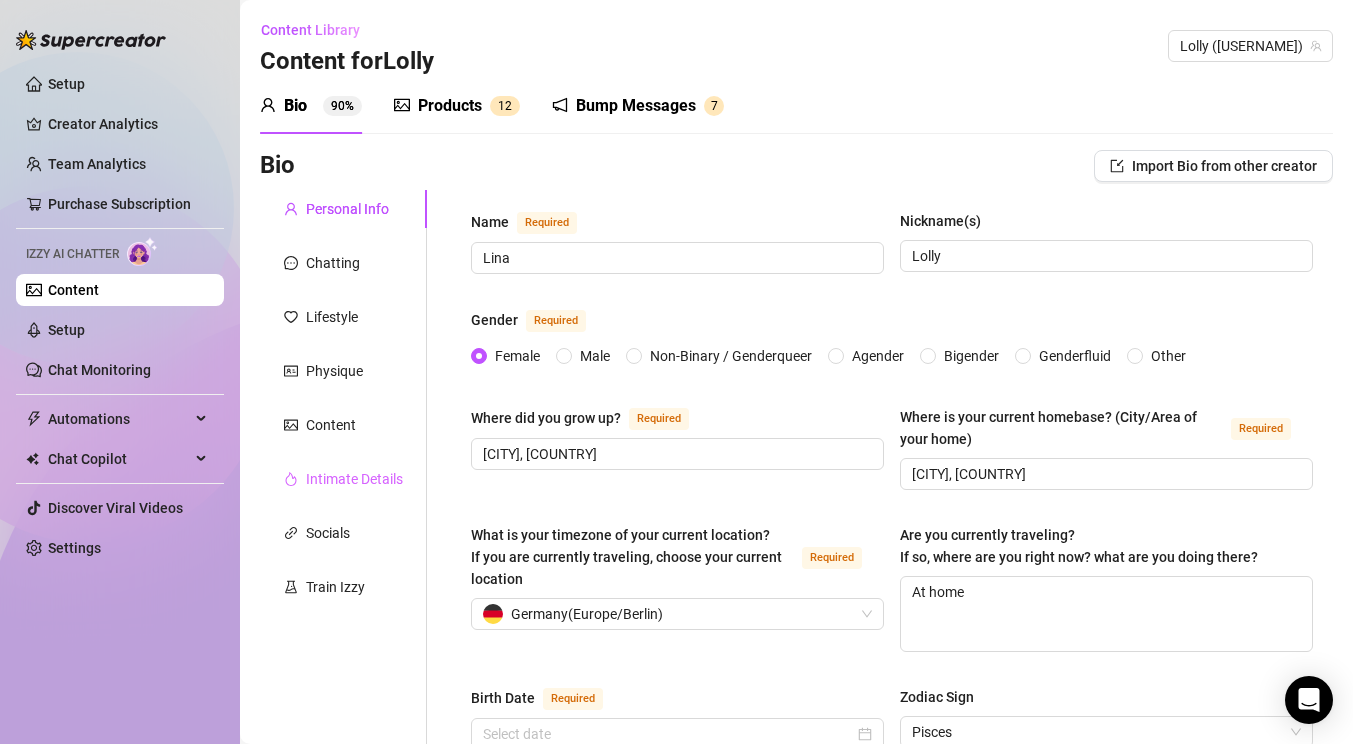 type 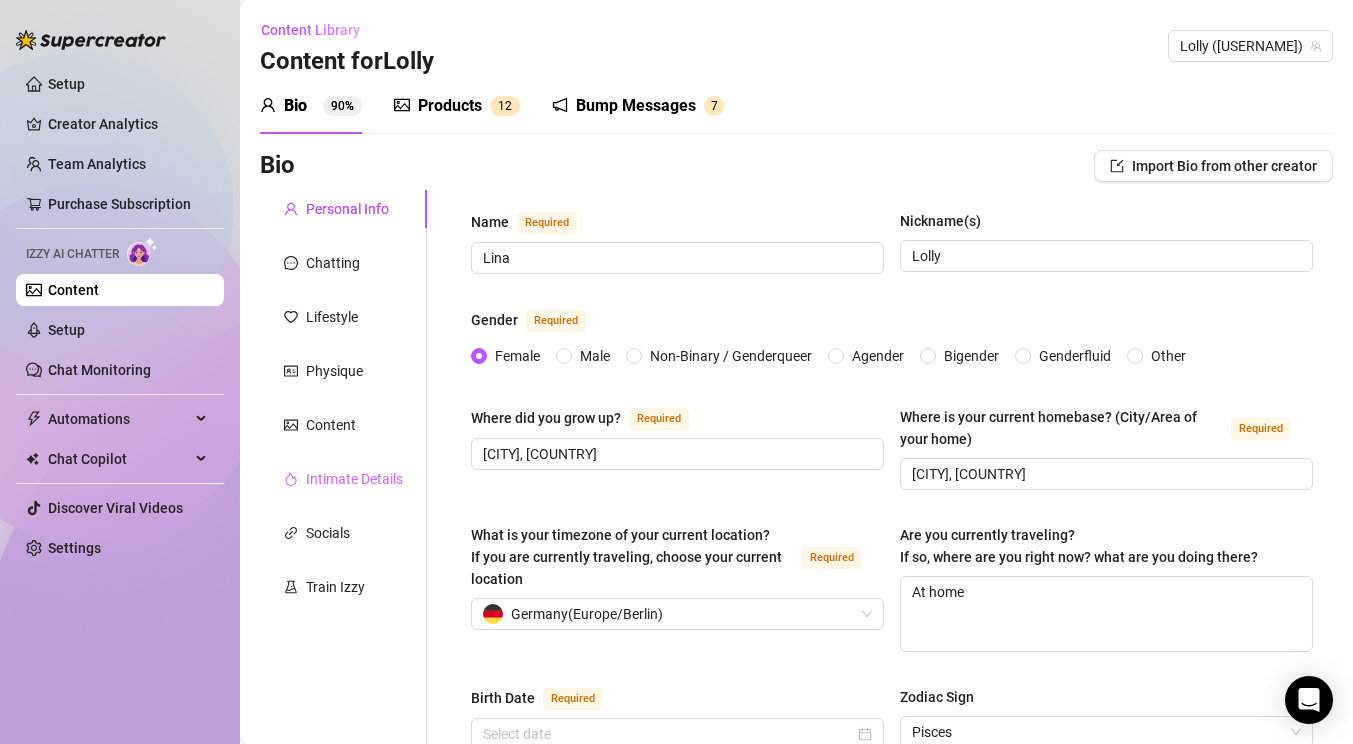radio on "true" 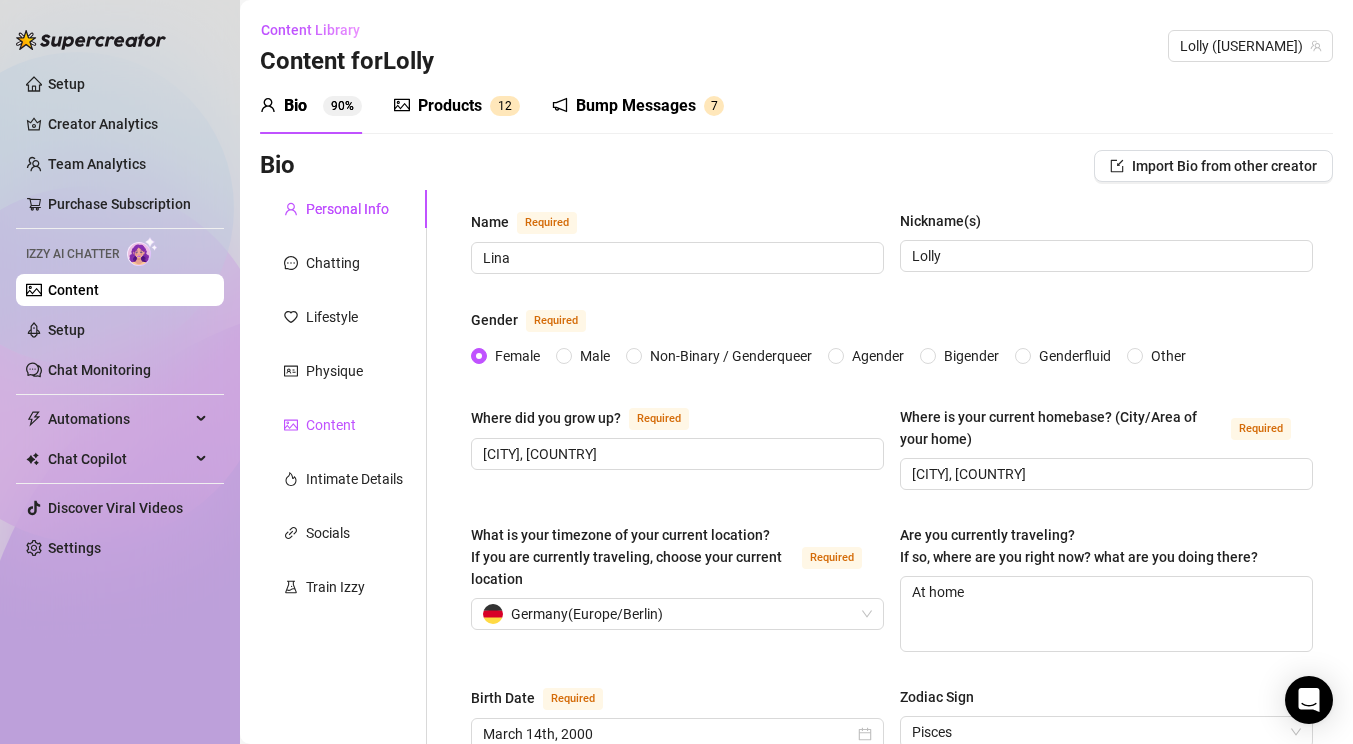 click on "Content" at bounding box center [331, 425] 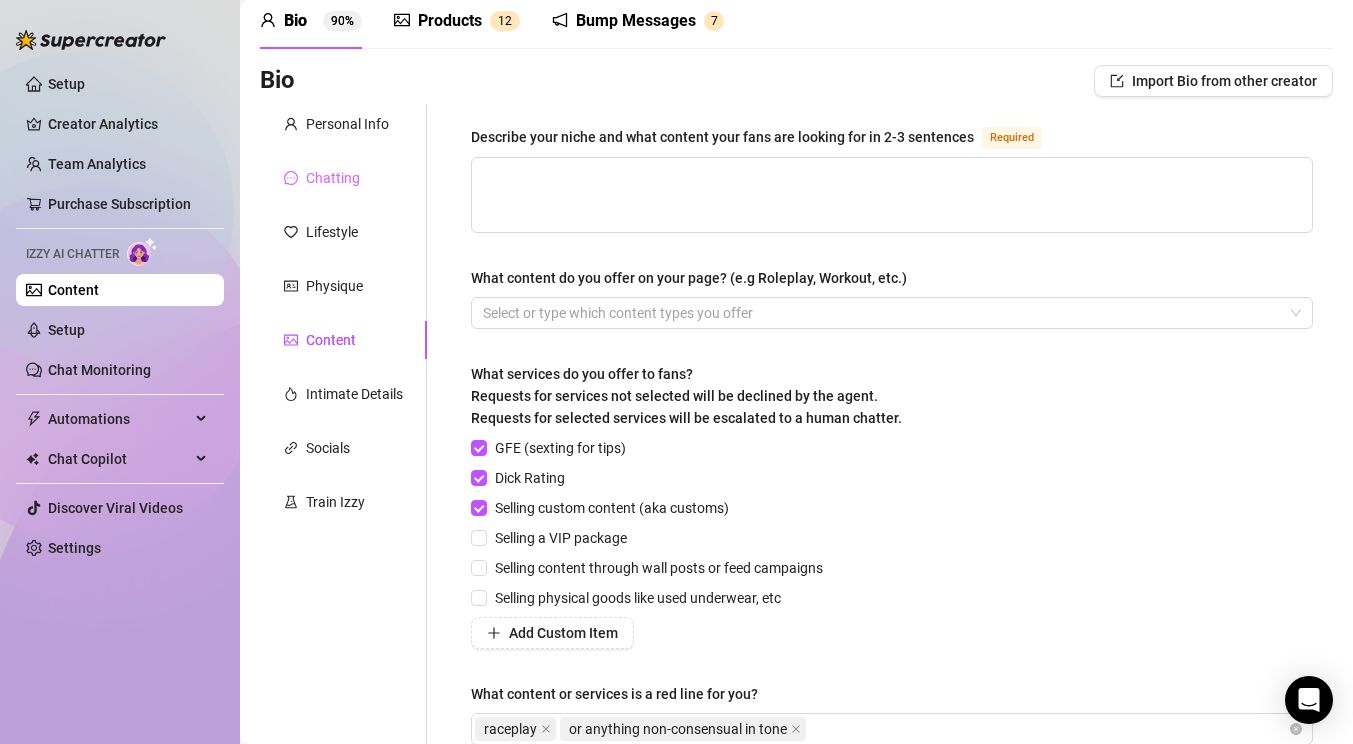 scroll, scrollTop: 0, scrollLeft: 0, axis: both 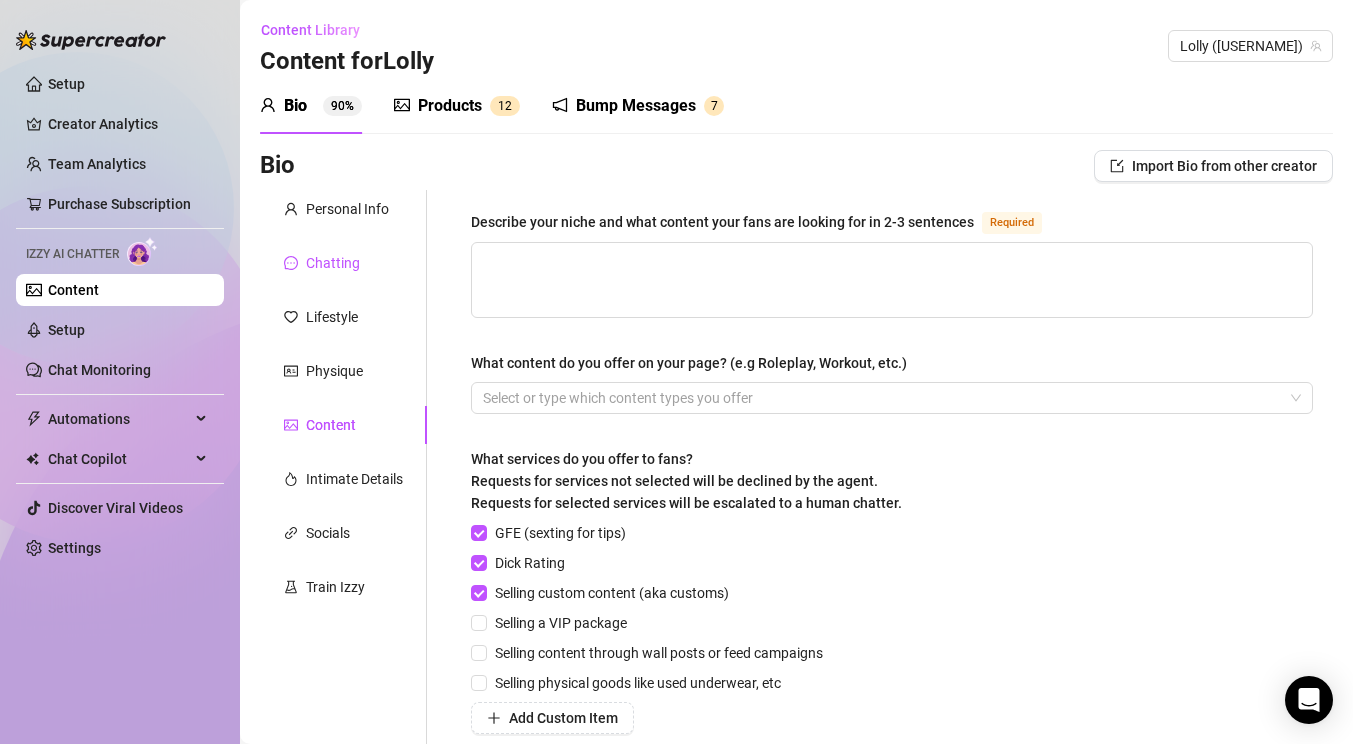 click on "Chatting" at bounding box center [333, 263] 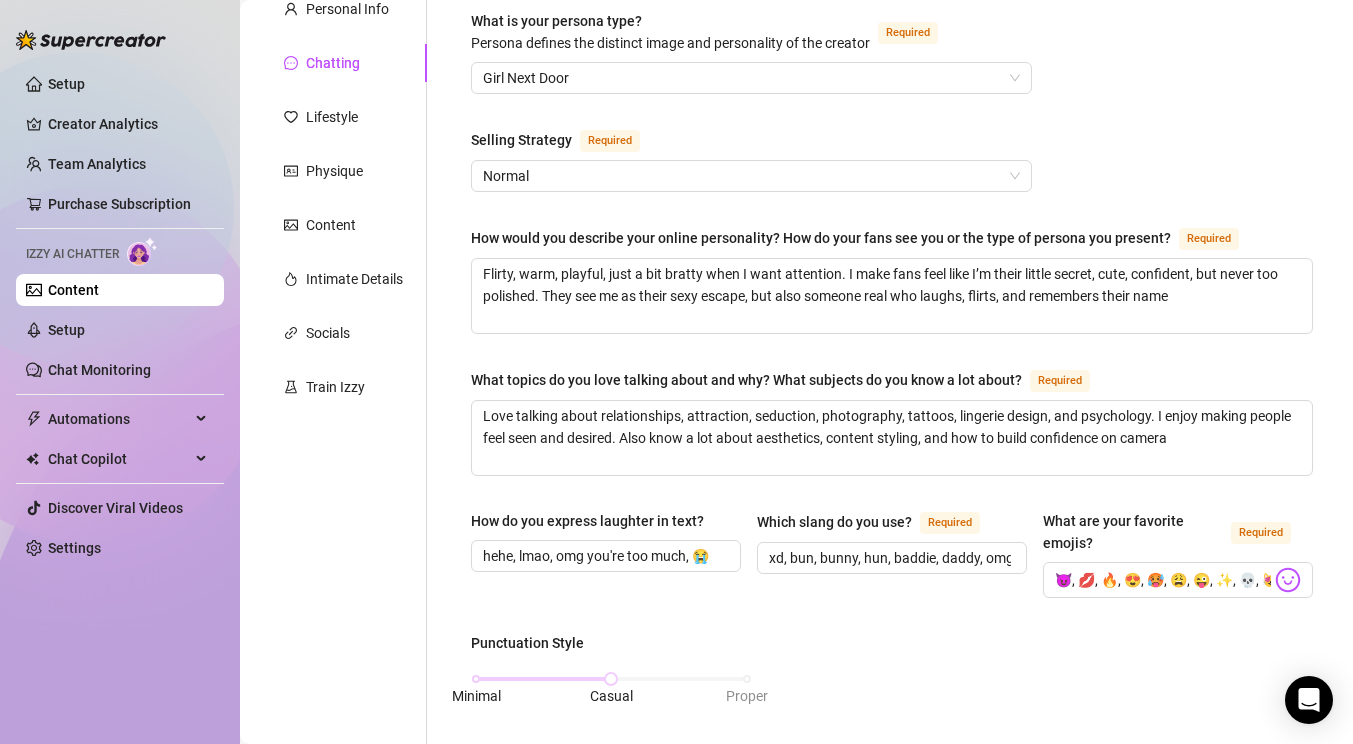 scroll, scrollTop: 0, scrollLeft: 0, axis: both 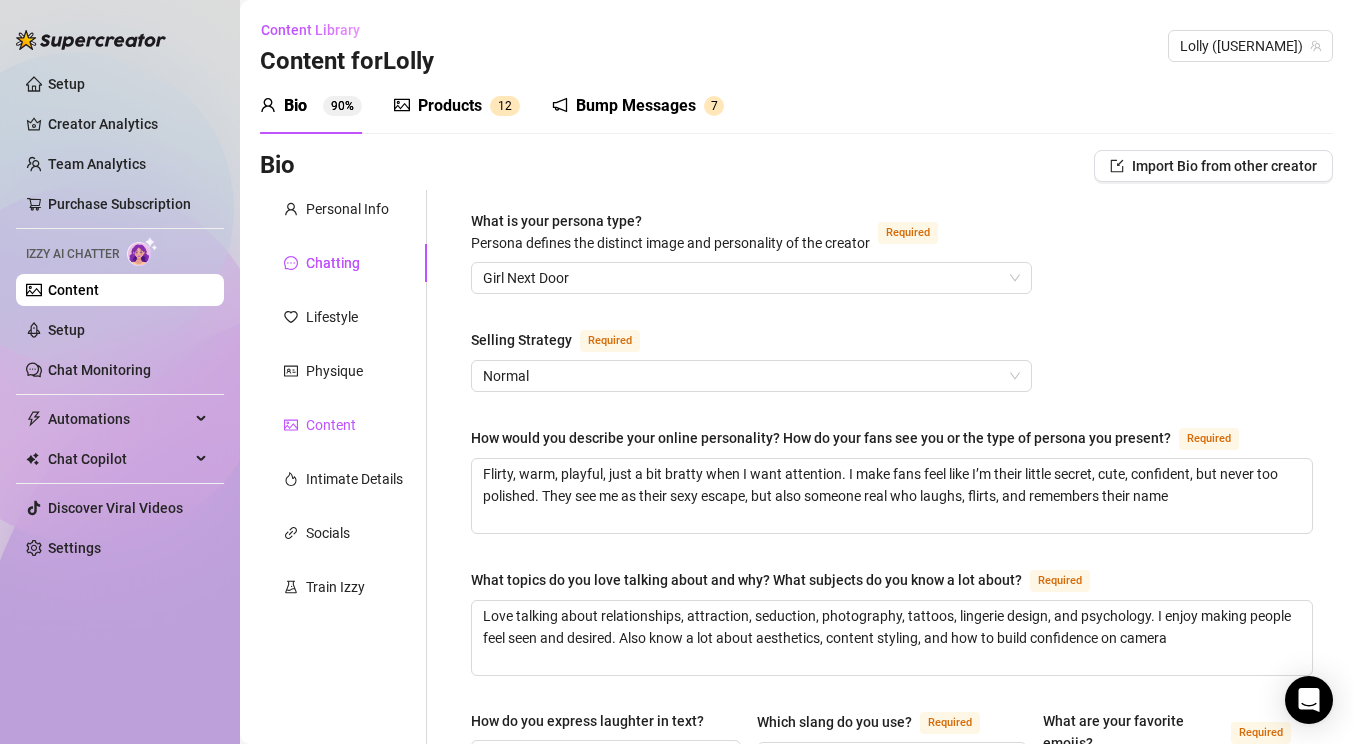 click on "Content" at bounding box center [331, 425] 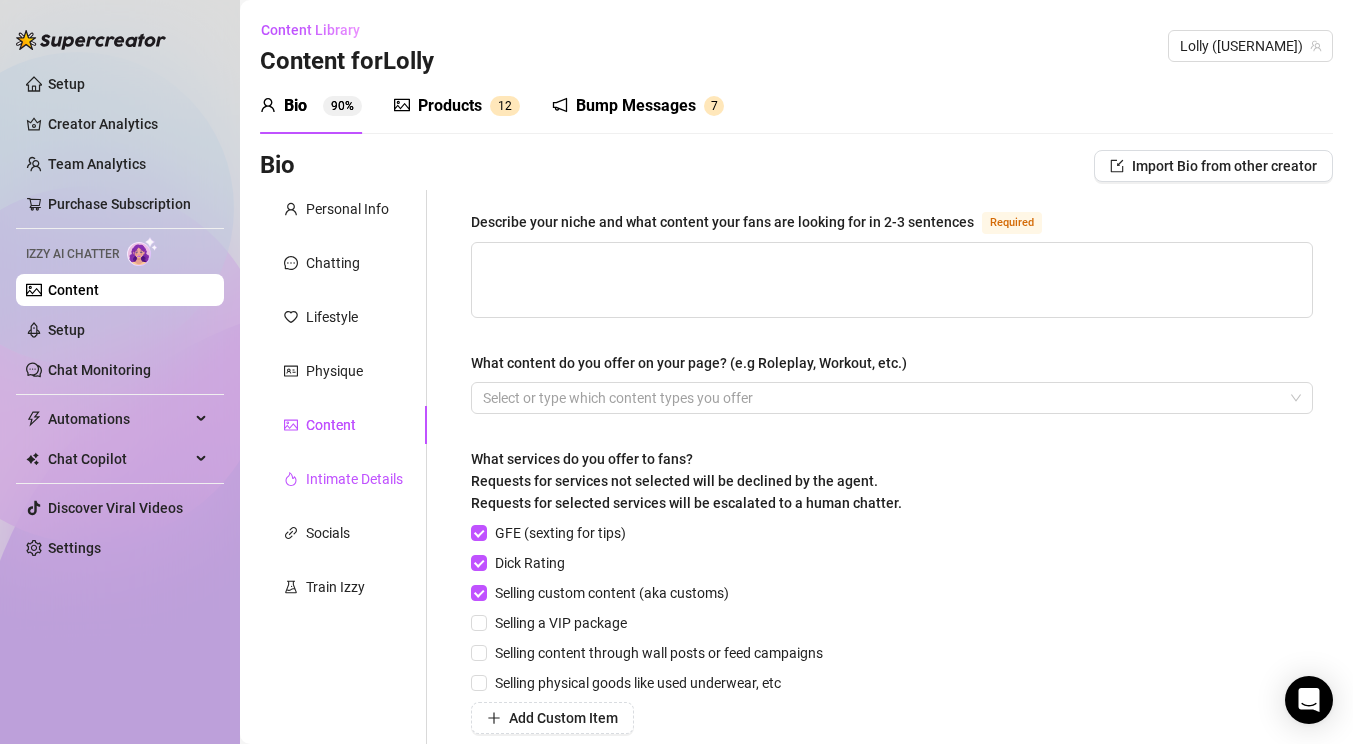 click on "Intimate Details" at bounding box center (354, 479) 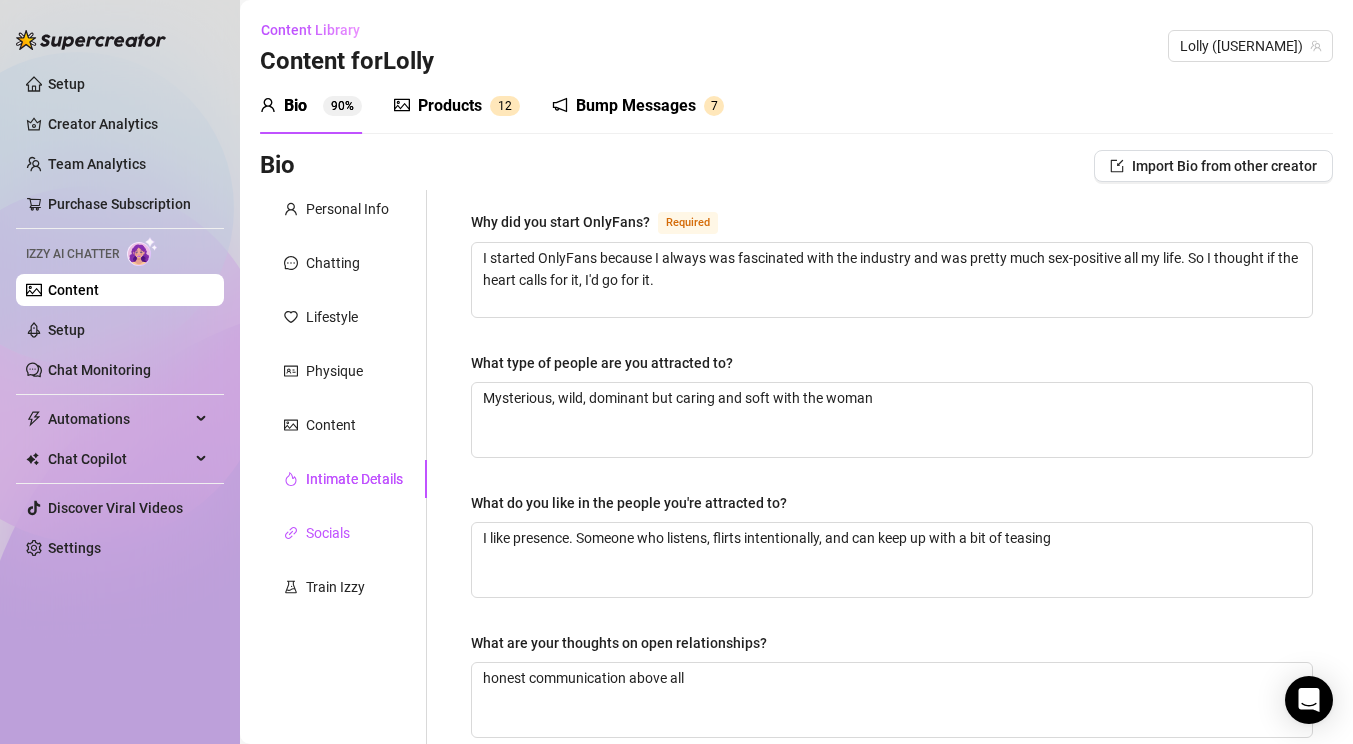 click on "Socials" at bounding box center (328, 533) 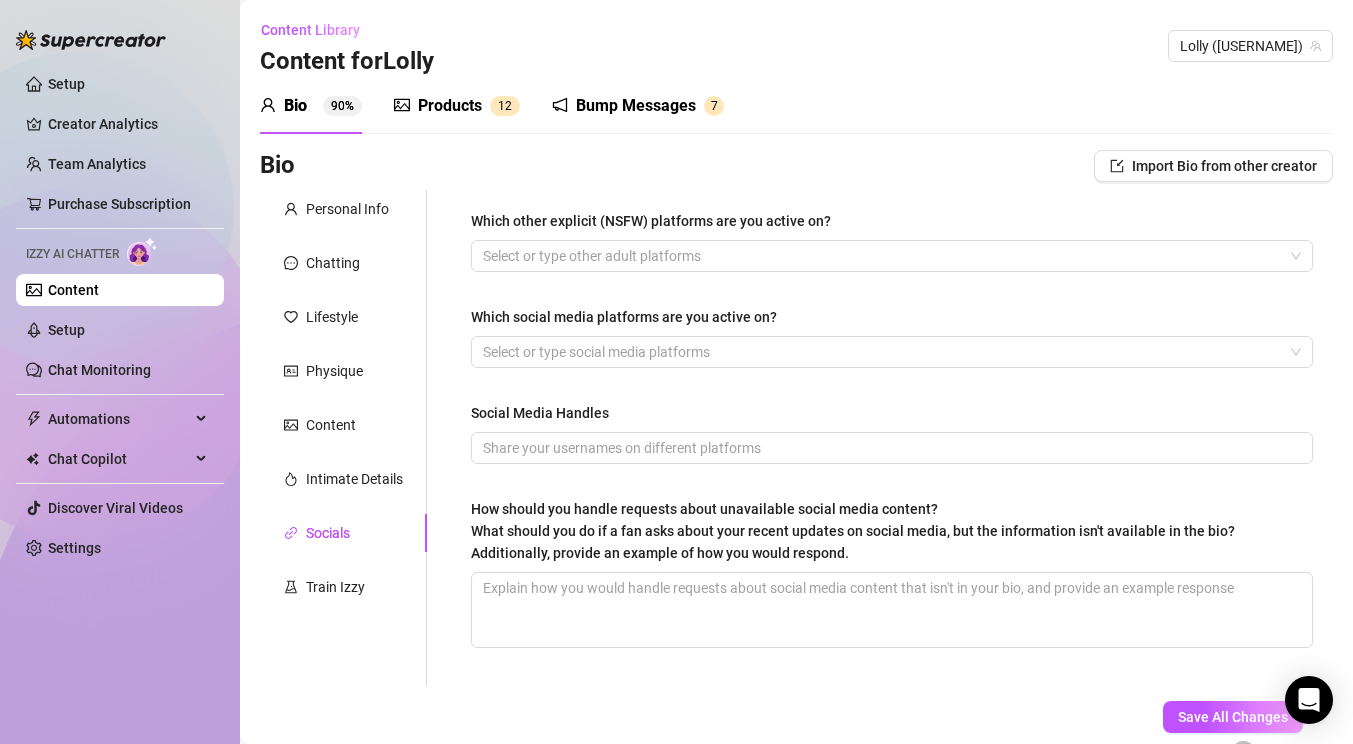 scroll, scrollTop: 117, scrollLeft: 0, axis: vertical 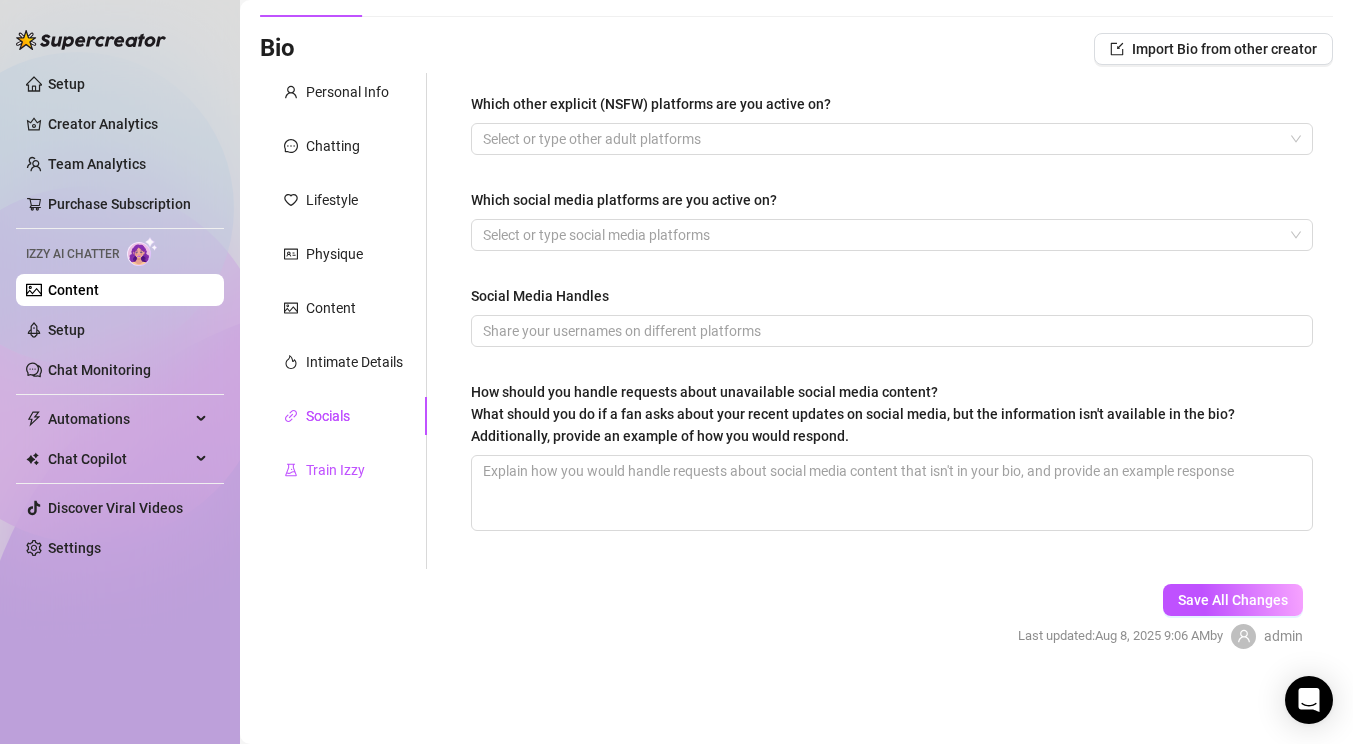 click on "Train Izzy" at bounding box center [335, 470] 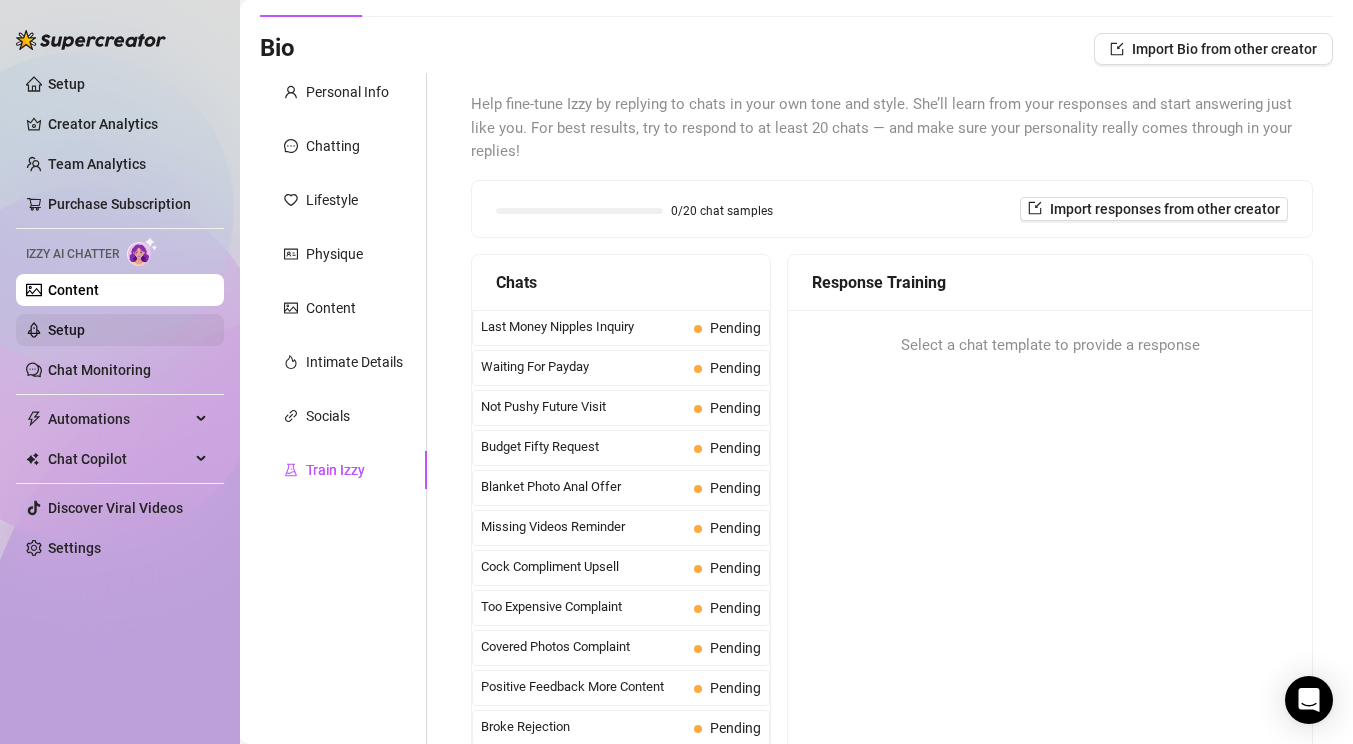 click on "Setup" at bounding box center (66, 330) 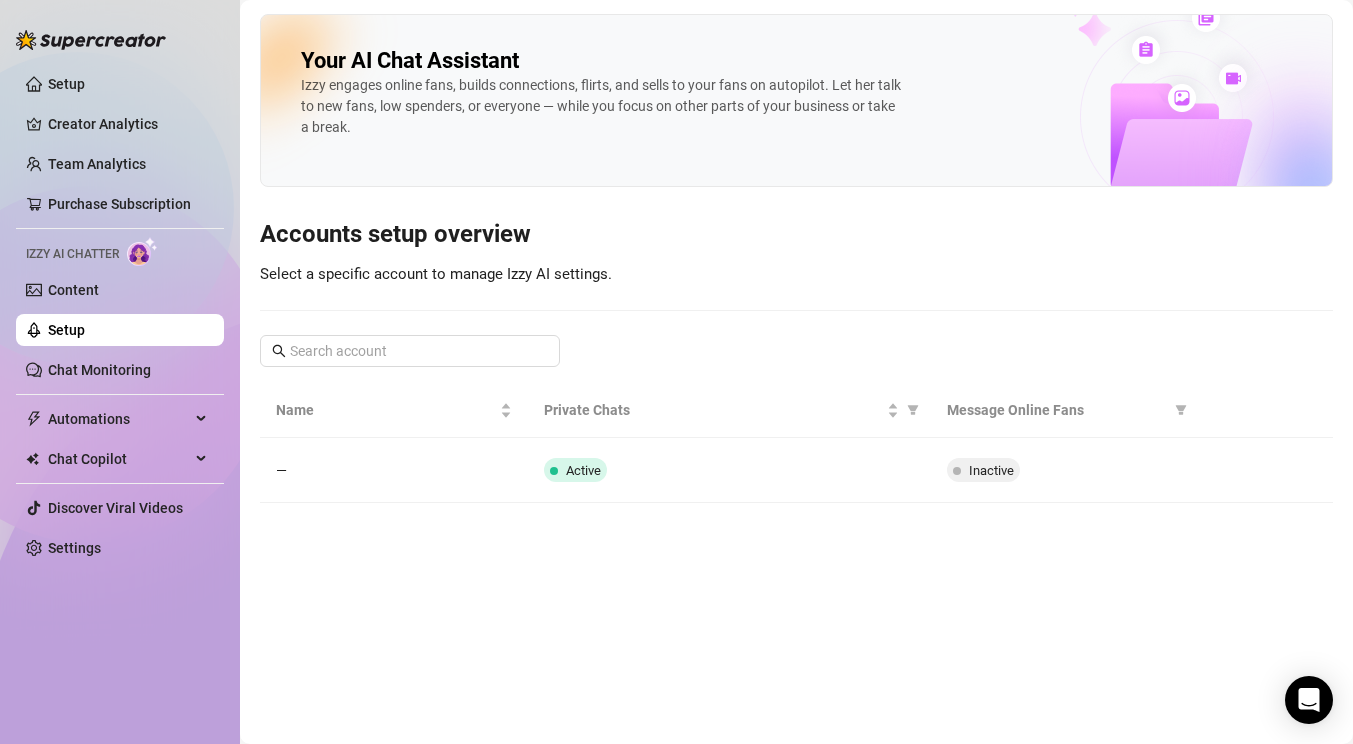scroll, scrollTop: 0, scrollLeft: 0, axis: both 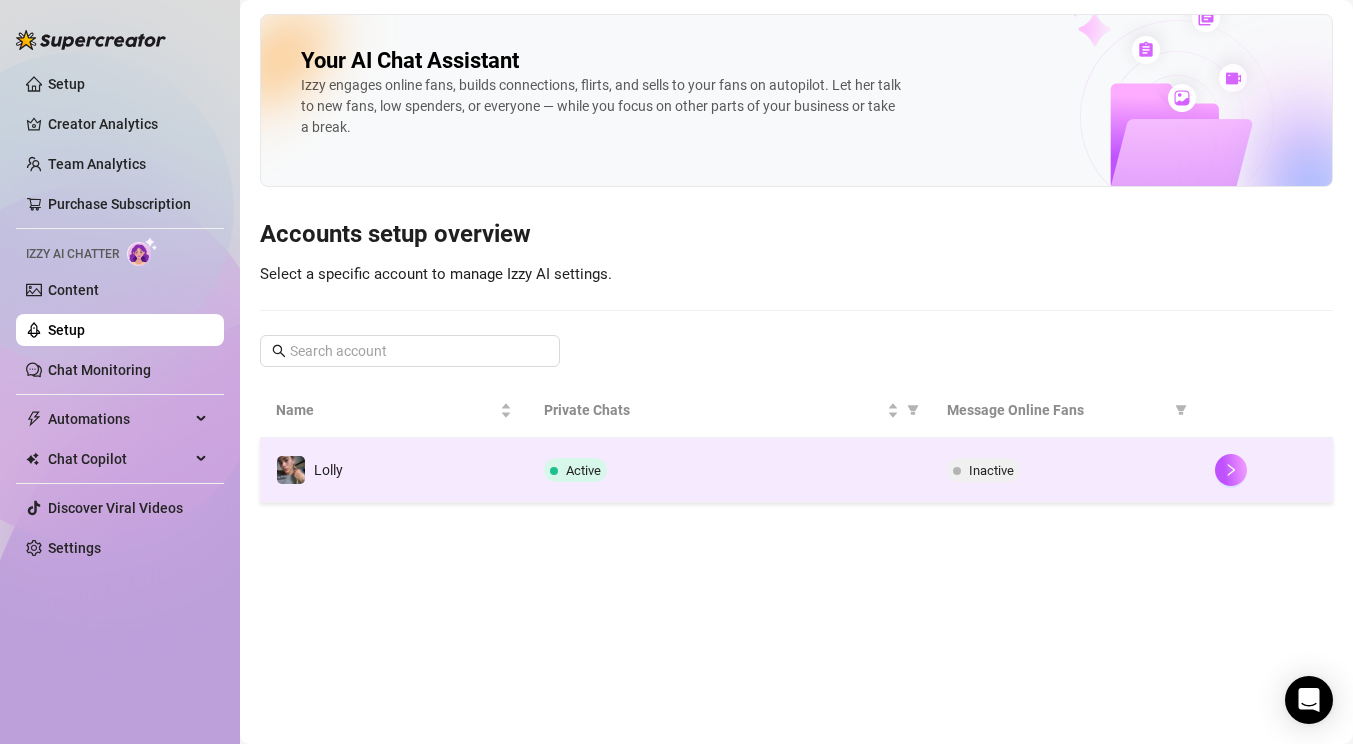 click on "Active" at bounding box center (729, 470) 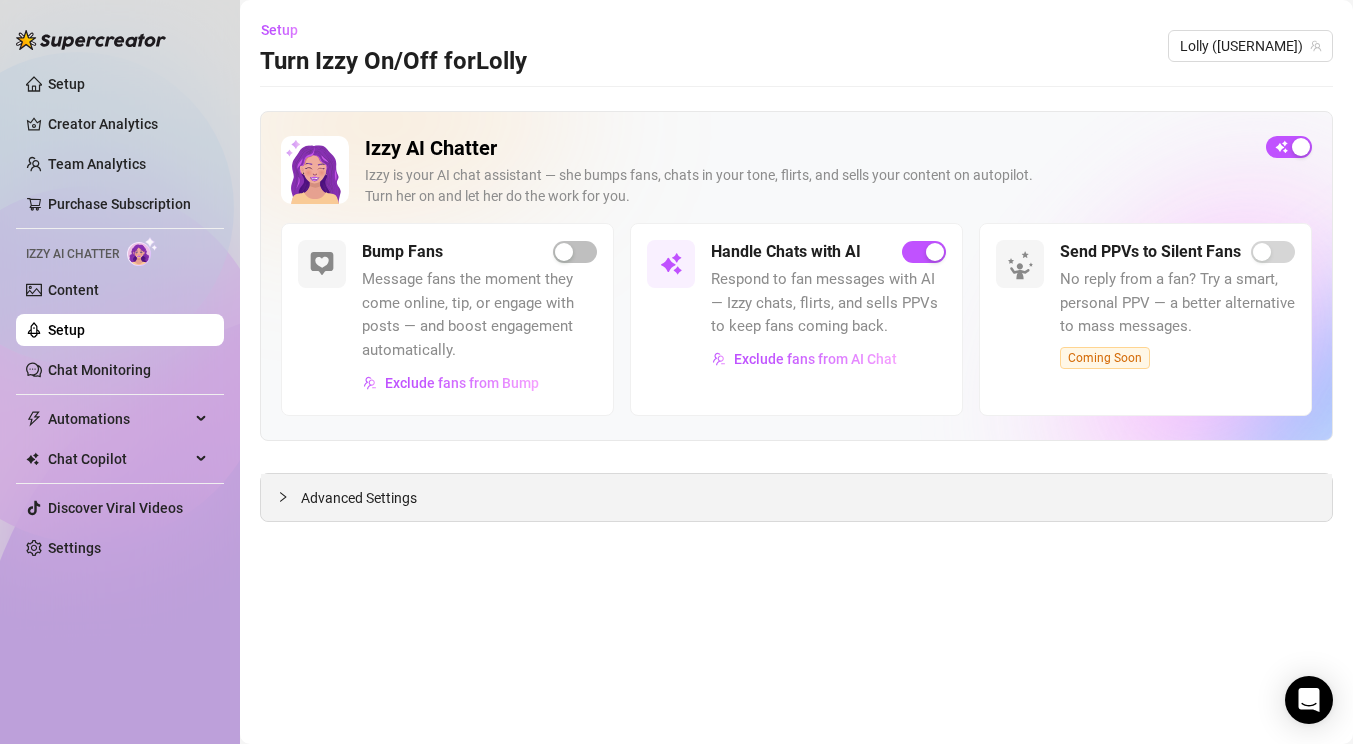 click on "Advanced Settings" at bounding box center [796, 497] 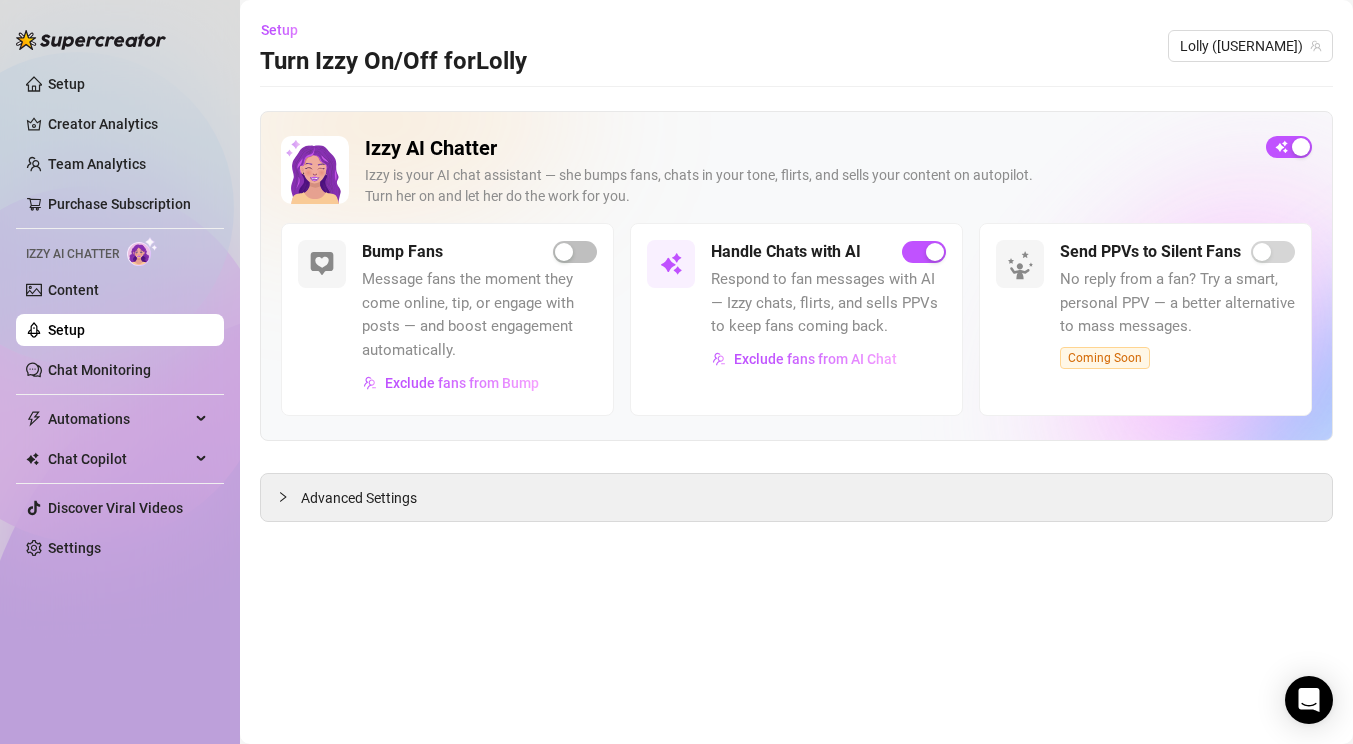 click 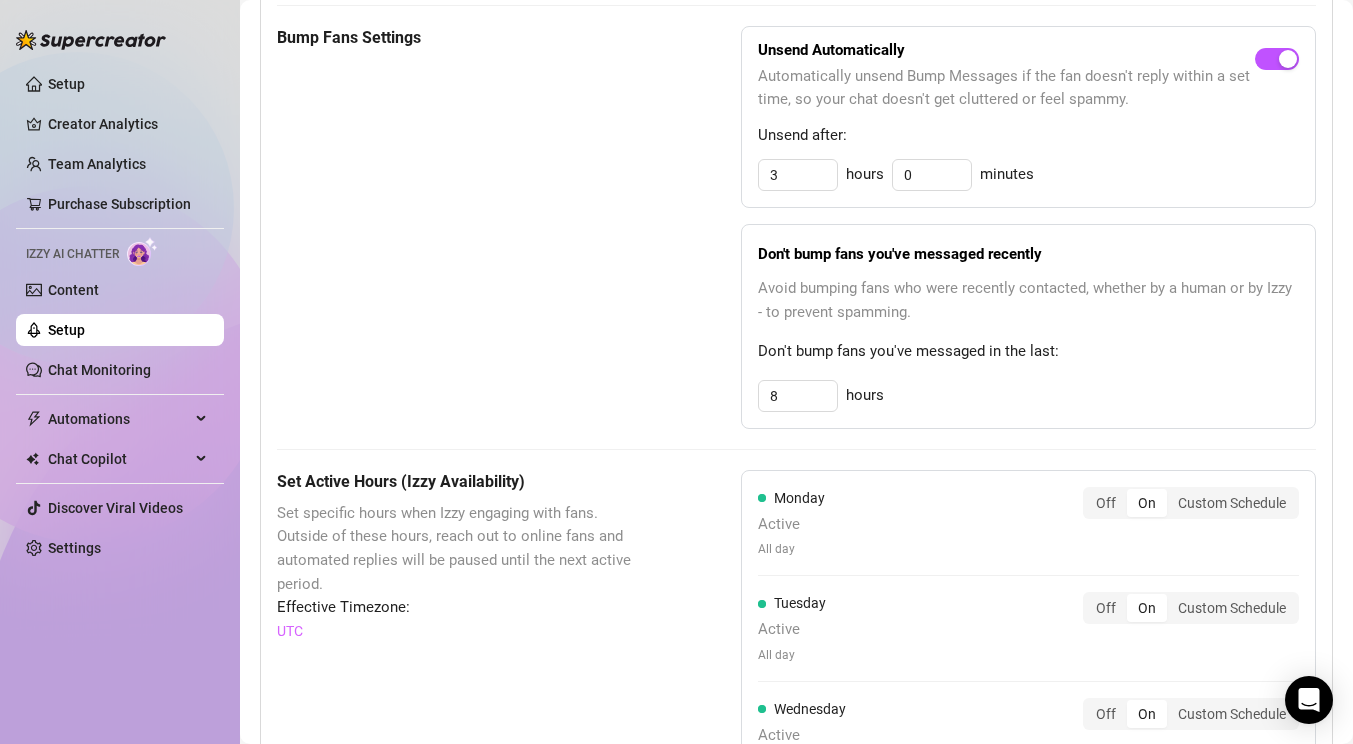 scroll, scrollTop: 765, scrollLeft: 0, axis: vertical 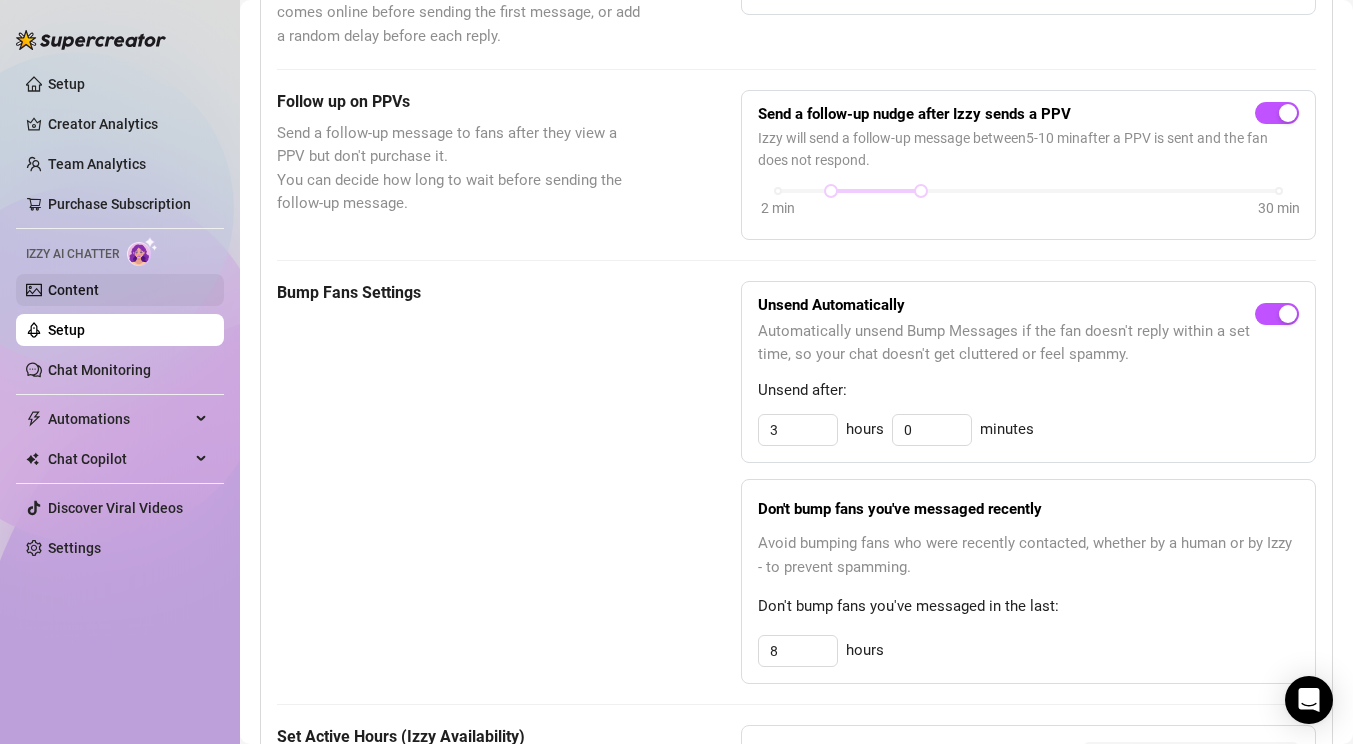 click on "Content" at bounding box center (73, 290) 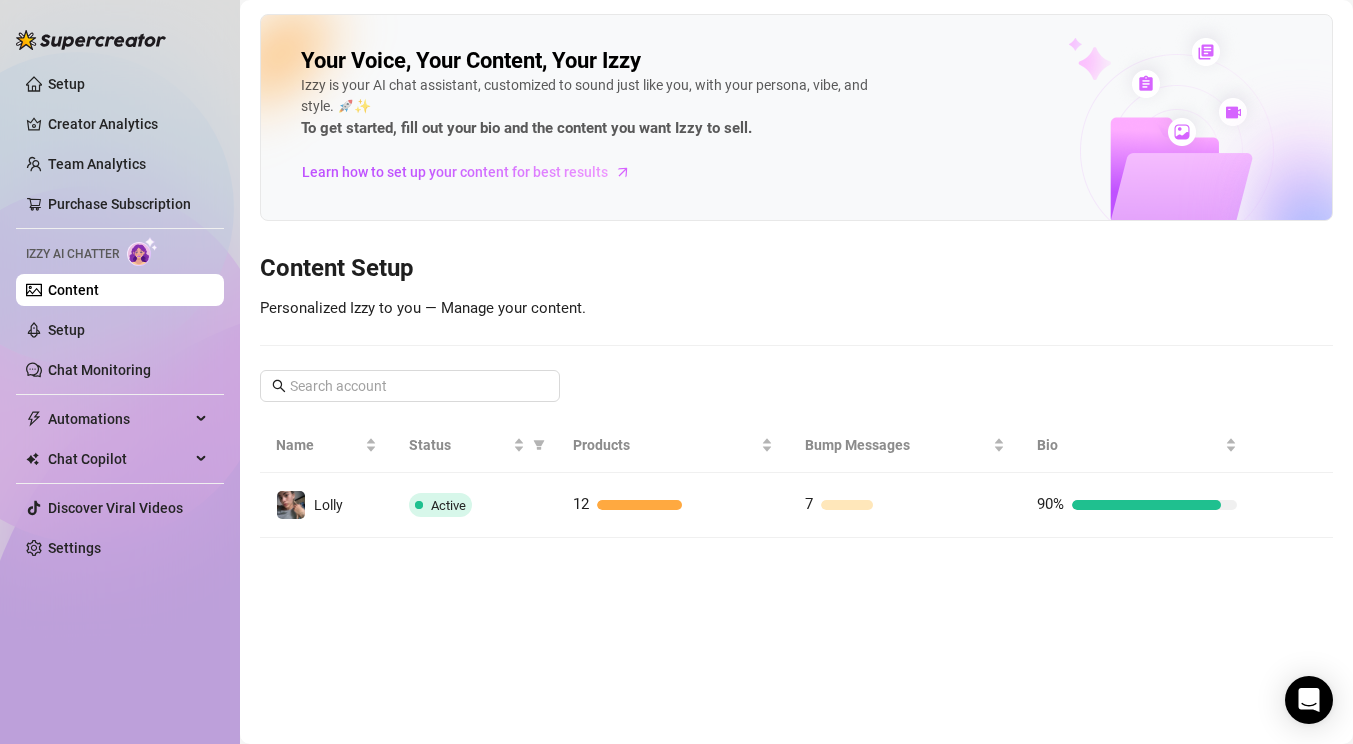 scroll, scrollTop: 0, scrollLeft: 0, axis: both 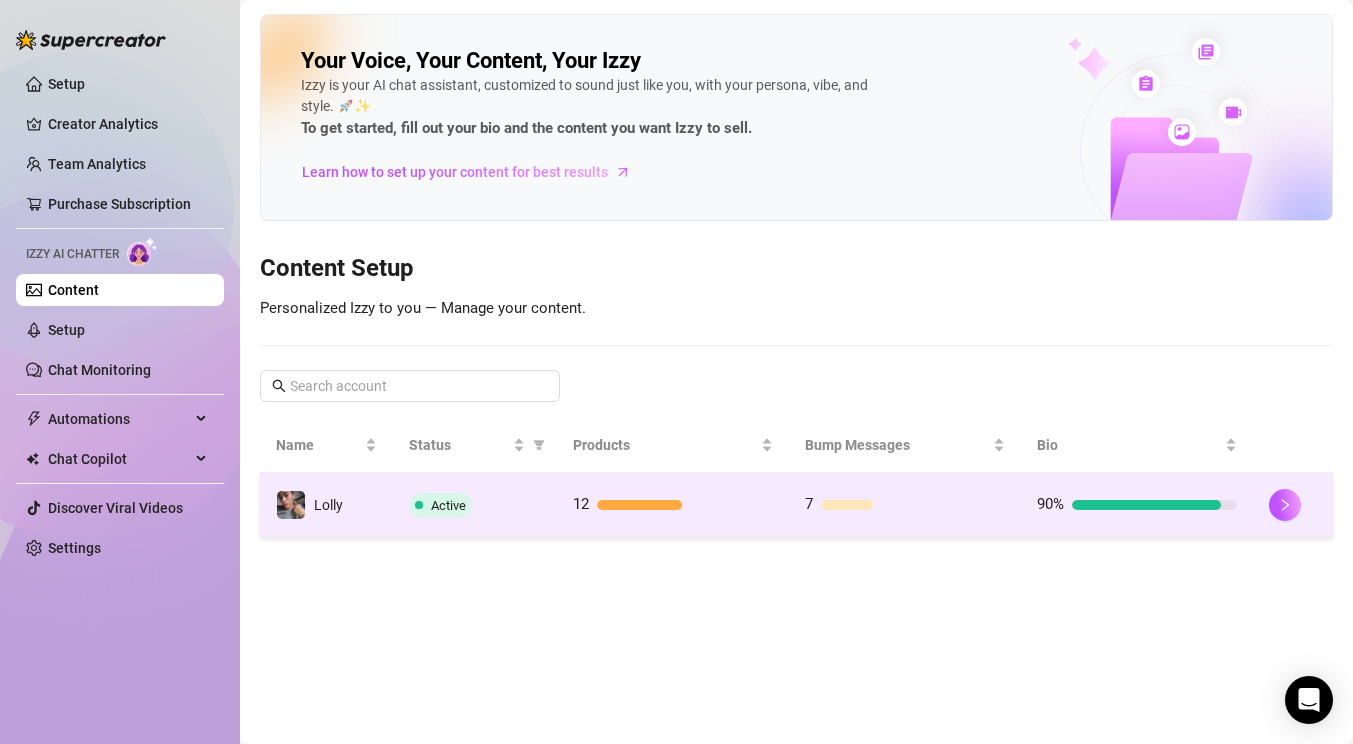 click on "Active" at bounding box center [475, 505] 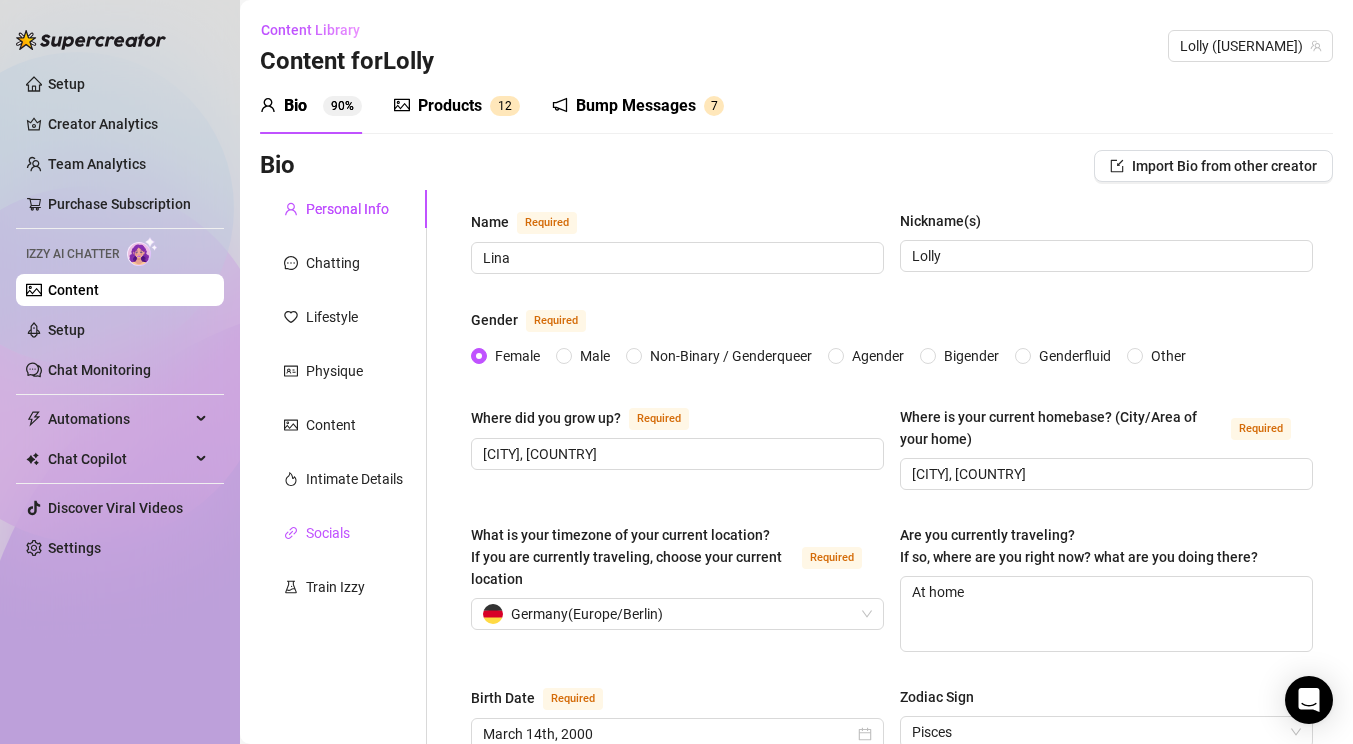 click on "Socials" at bounding box center (328, 533) 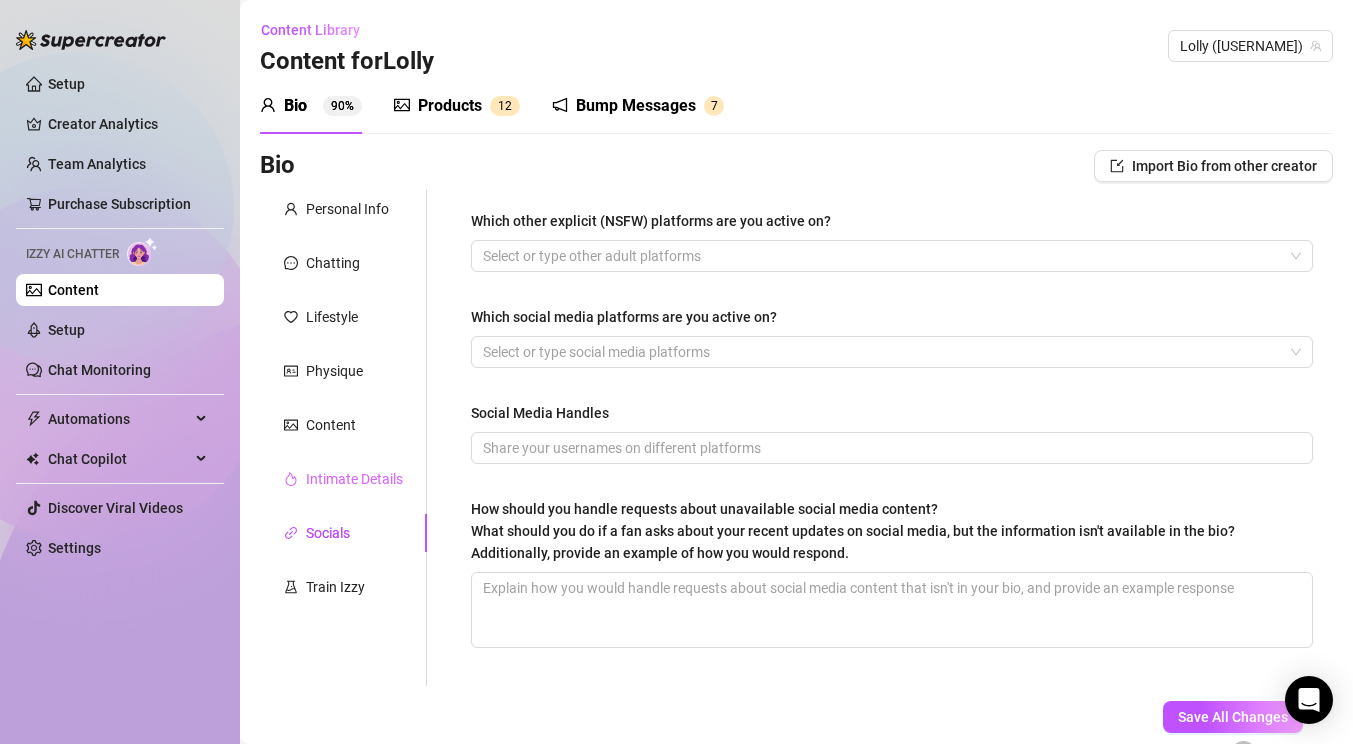 click on "Intimate Details" at bounding box center (343, 479) 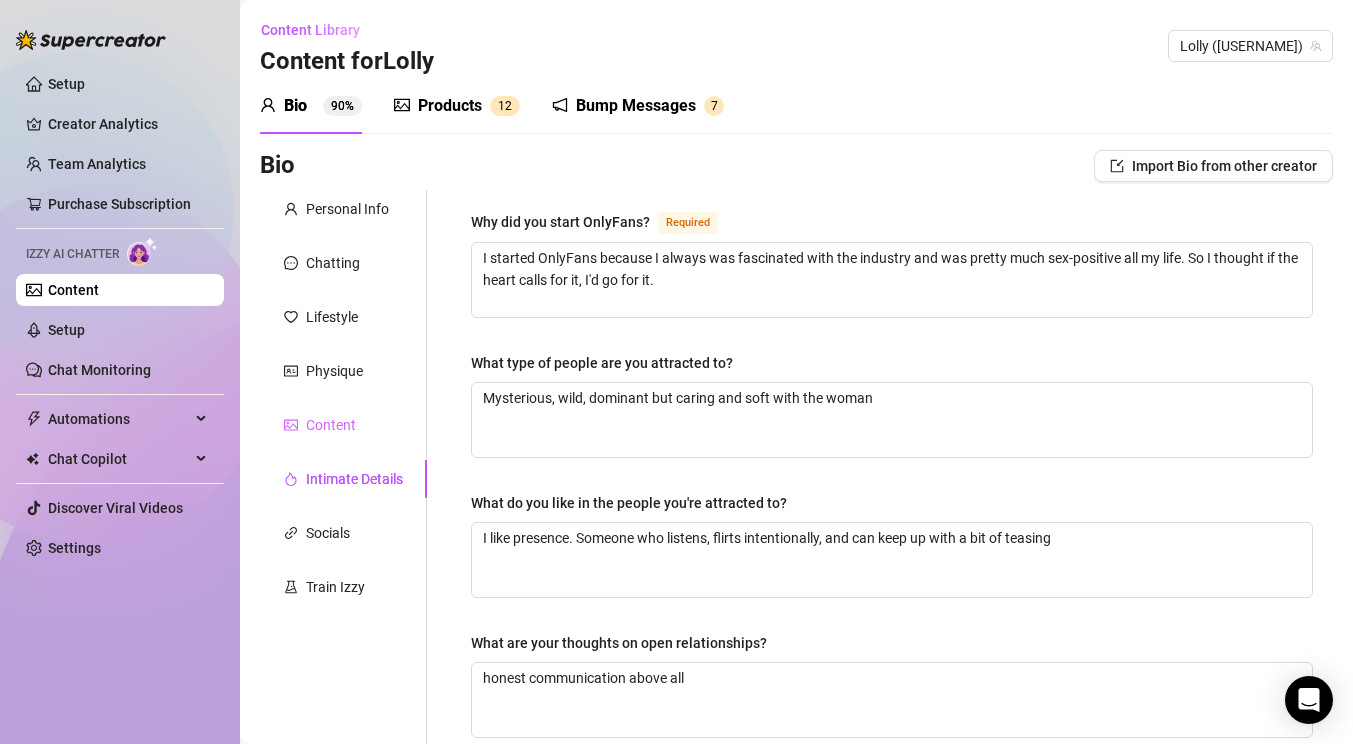 click on "Content" at bounding box center (343, 425) 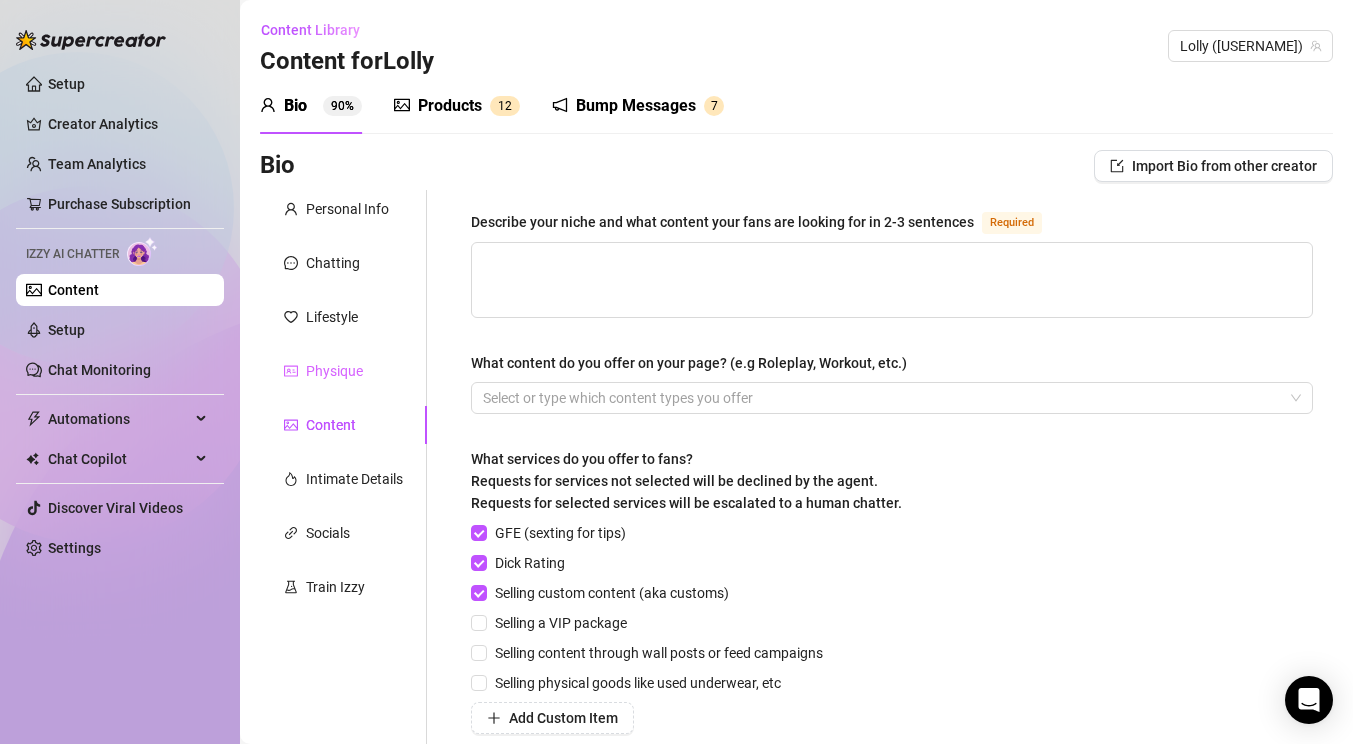 click on "Physique" at bounding box center [343, 371] 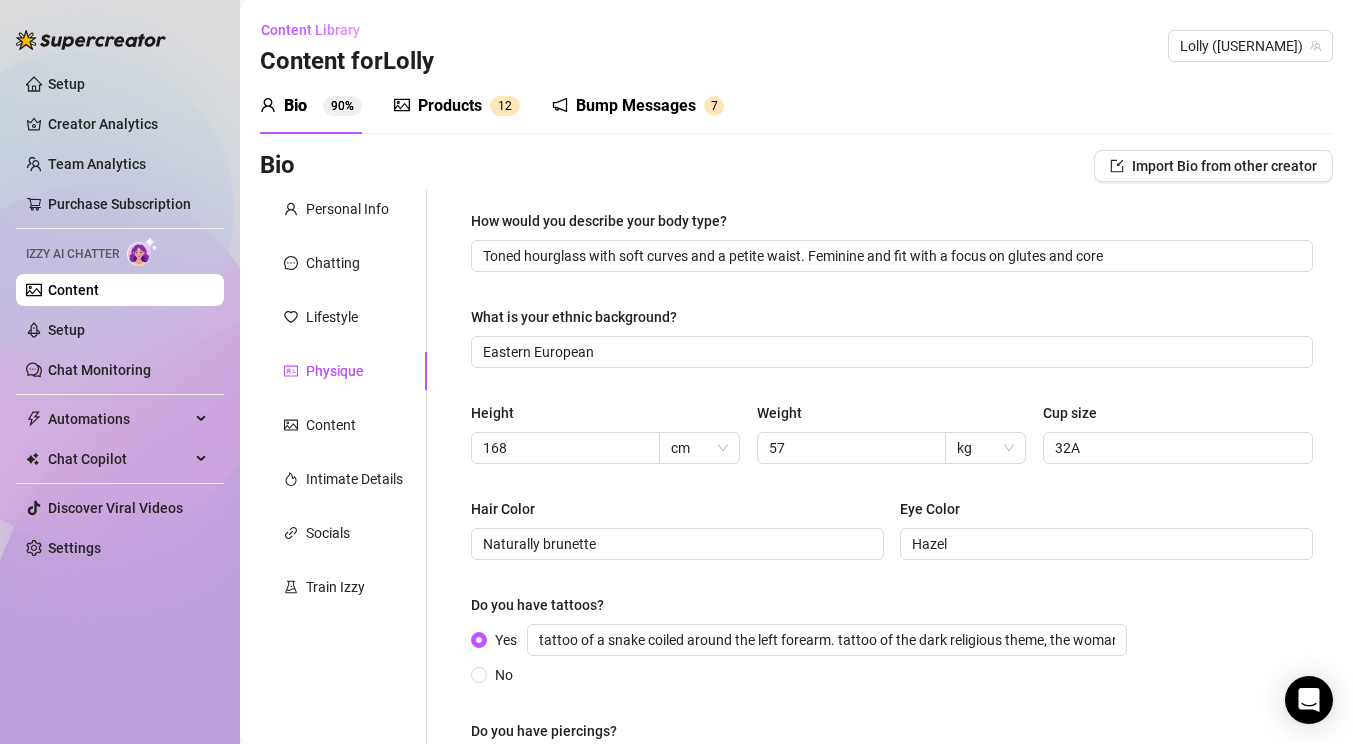 scroll, scrollTop: 271, scrollLeft: 0, axis: vertical 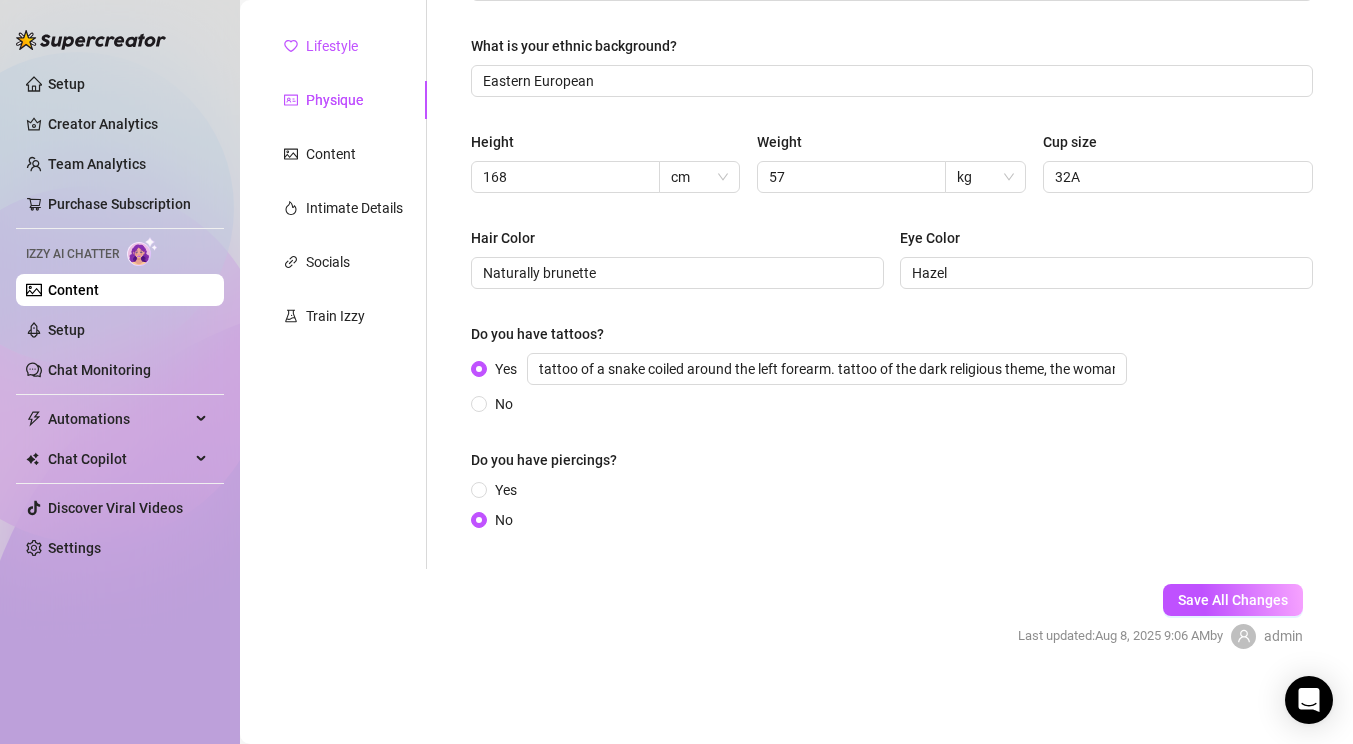 click on "Lifestyle" at bounding box center (332, 46) 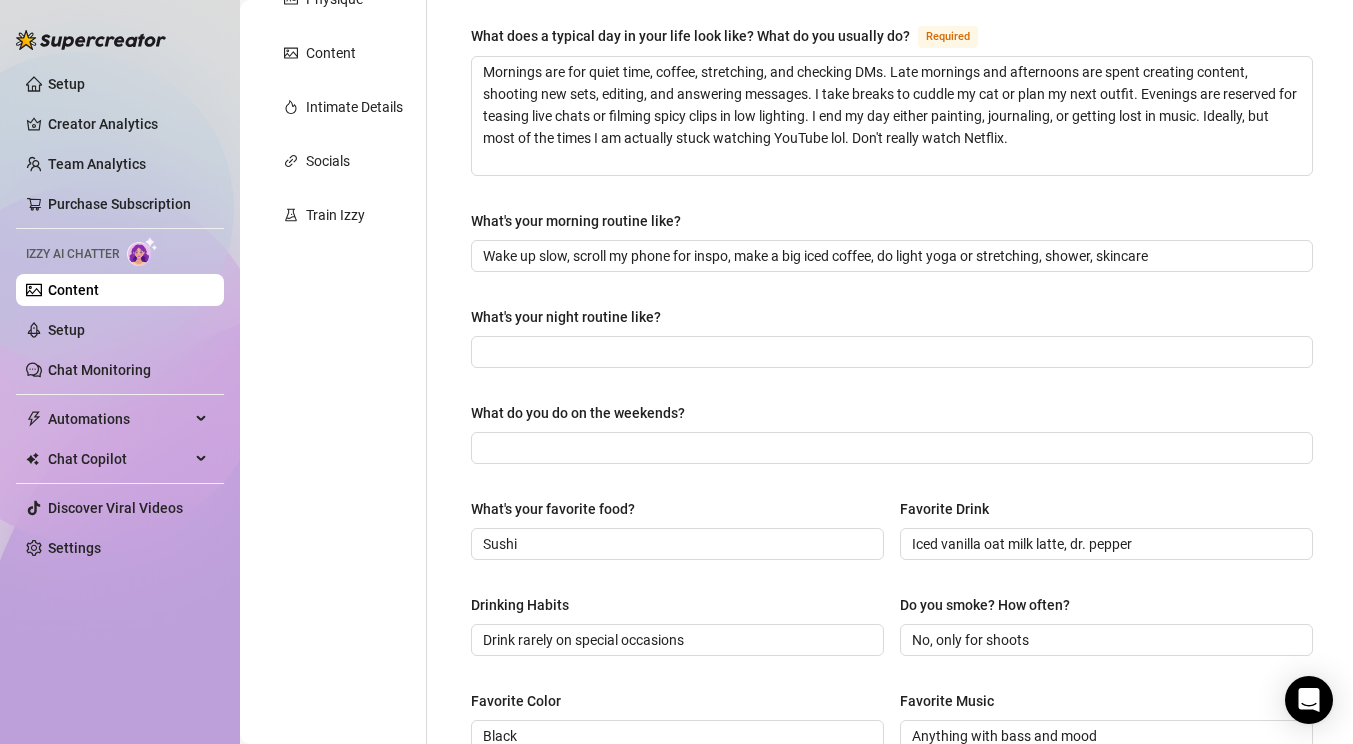 scroll, scrollTop: 0, scrollLeft: 0, axis: both 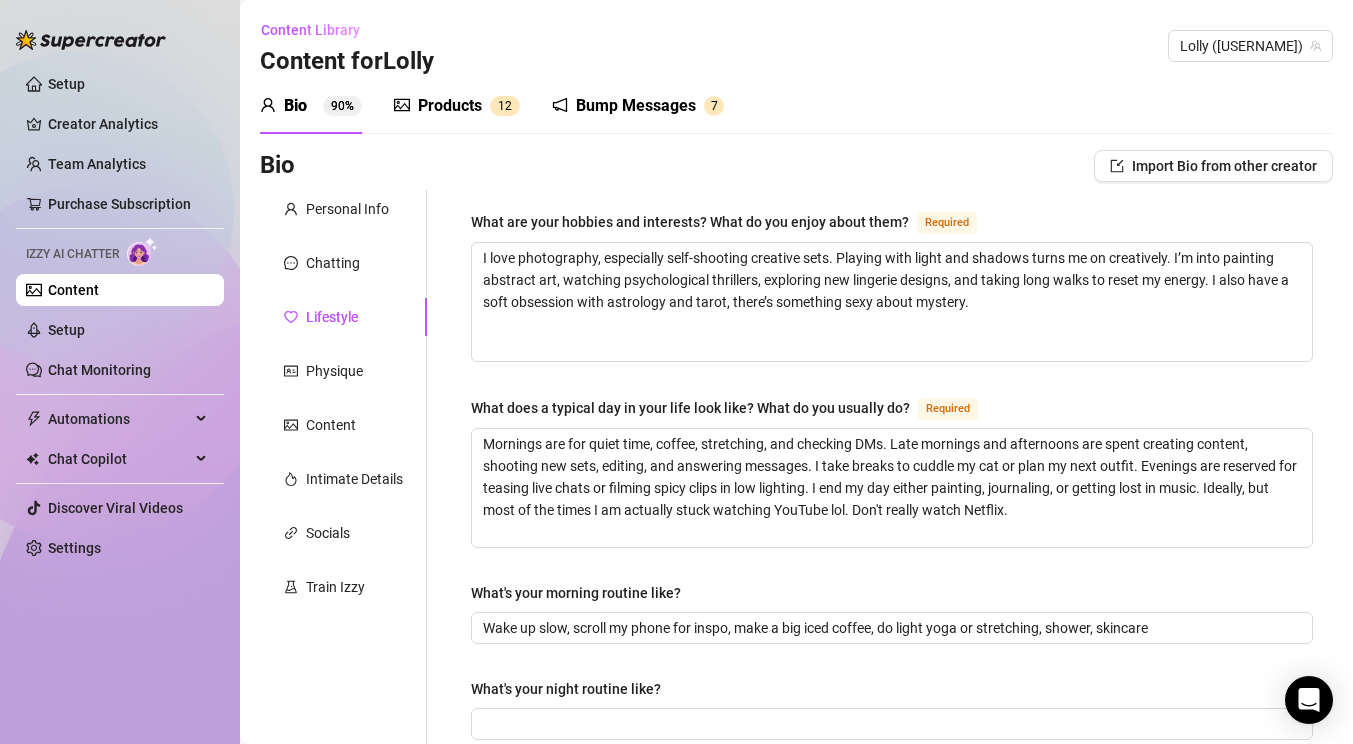click on "Products" at bounding box center (450, 106) 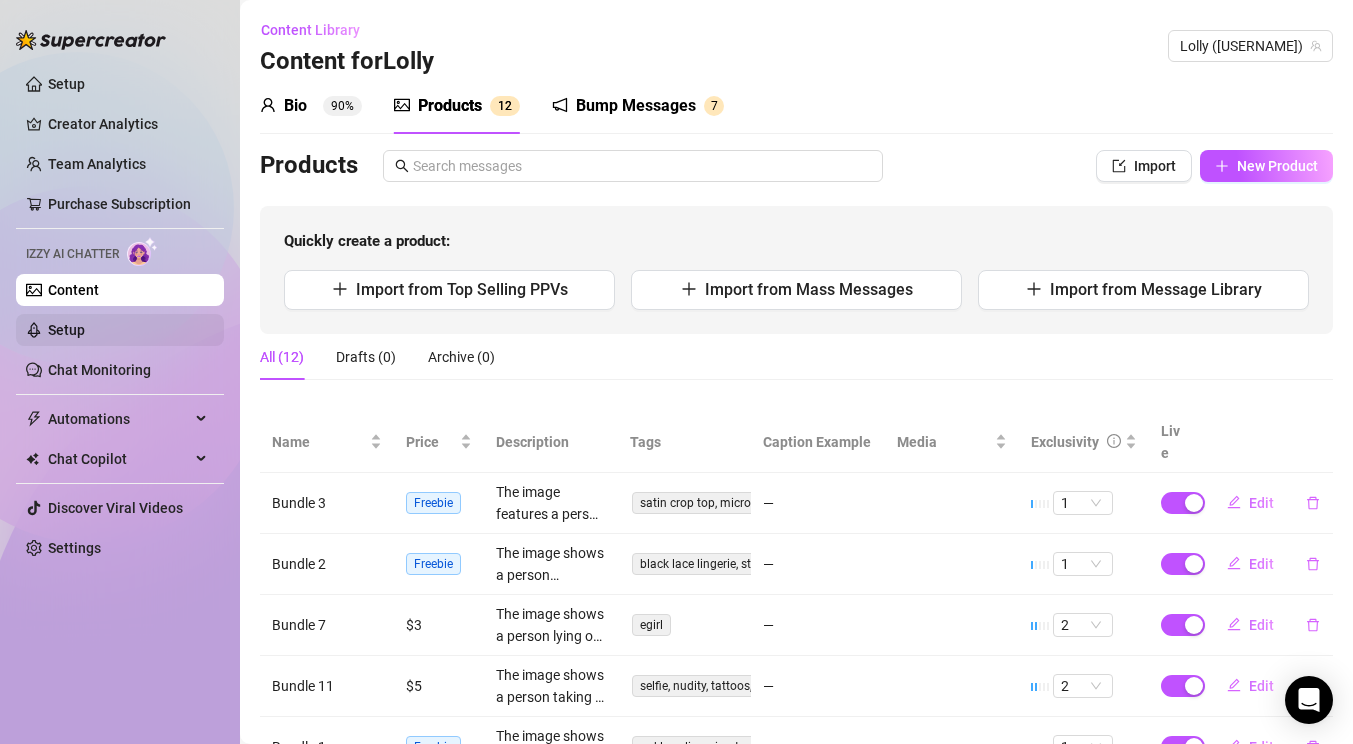 click on "Setup" at bounding box center [66, 330] 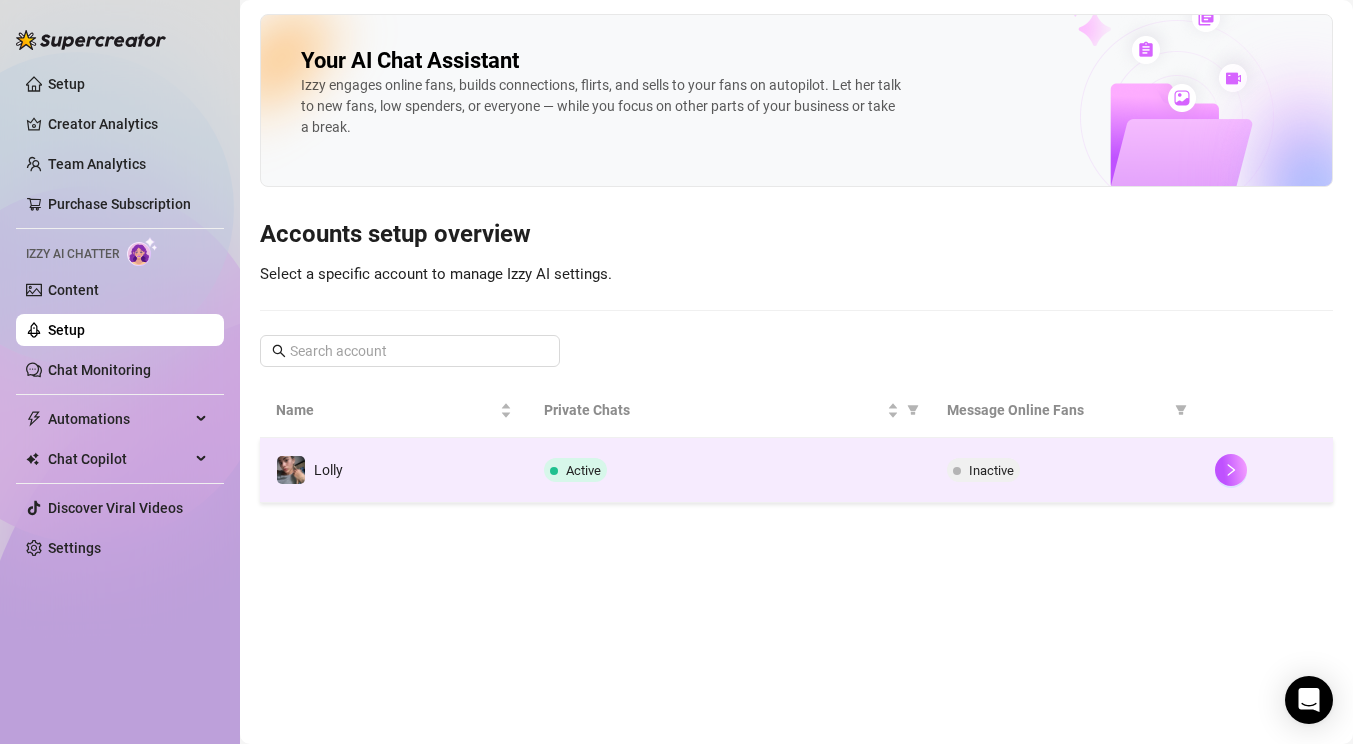 click on "Lolly" at bounding box center [394, 470] 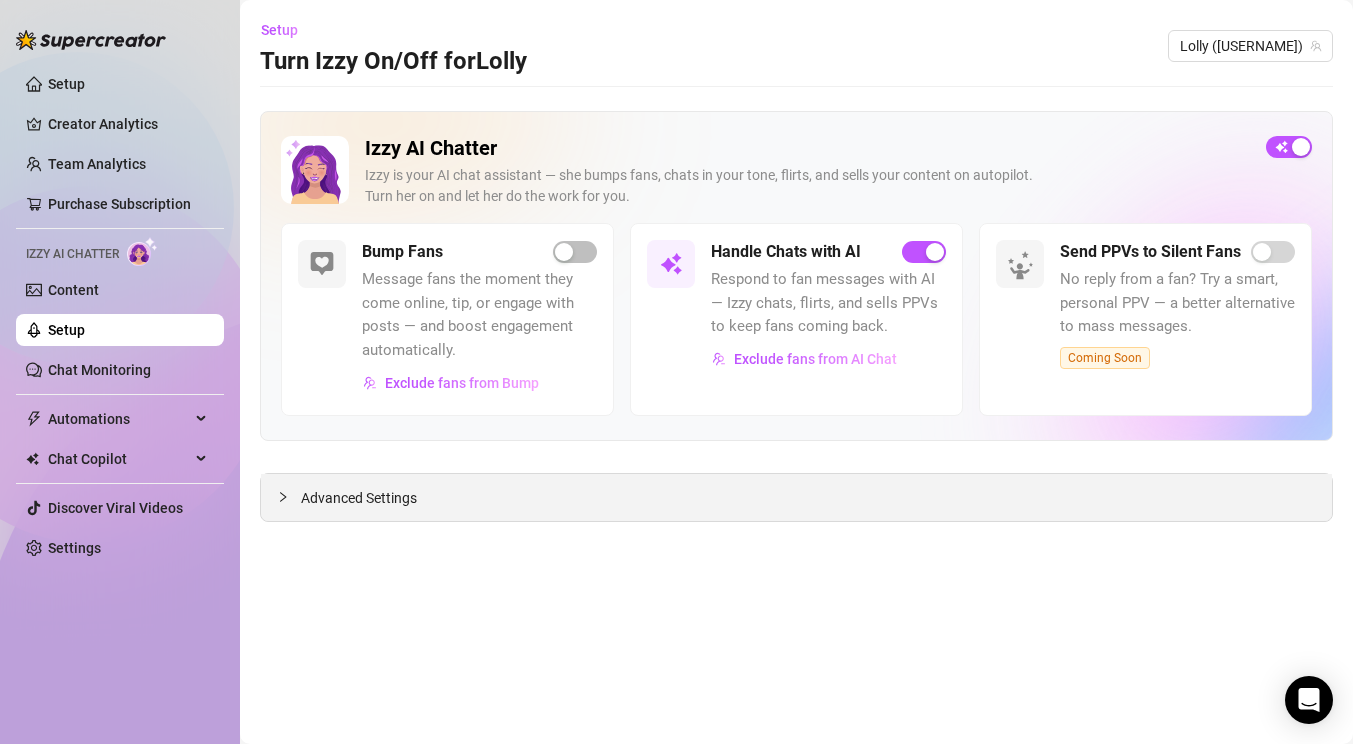 click on "Advanced Settings" at bounding box center (359, 498) 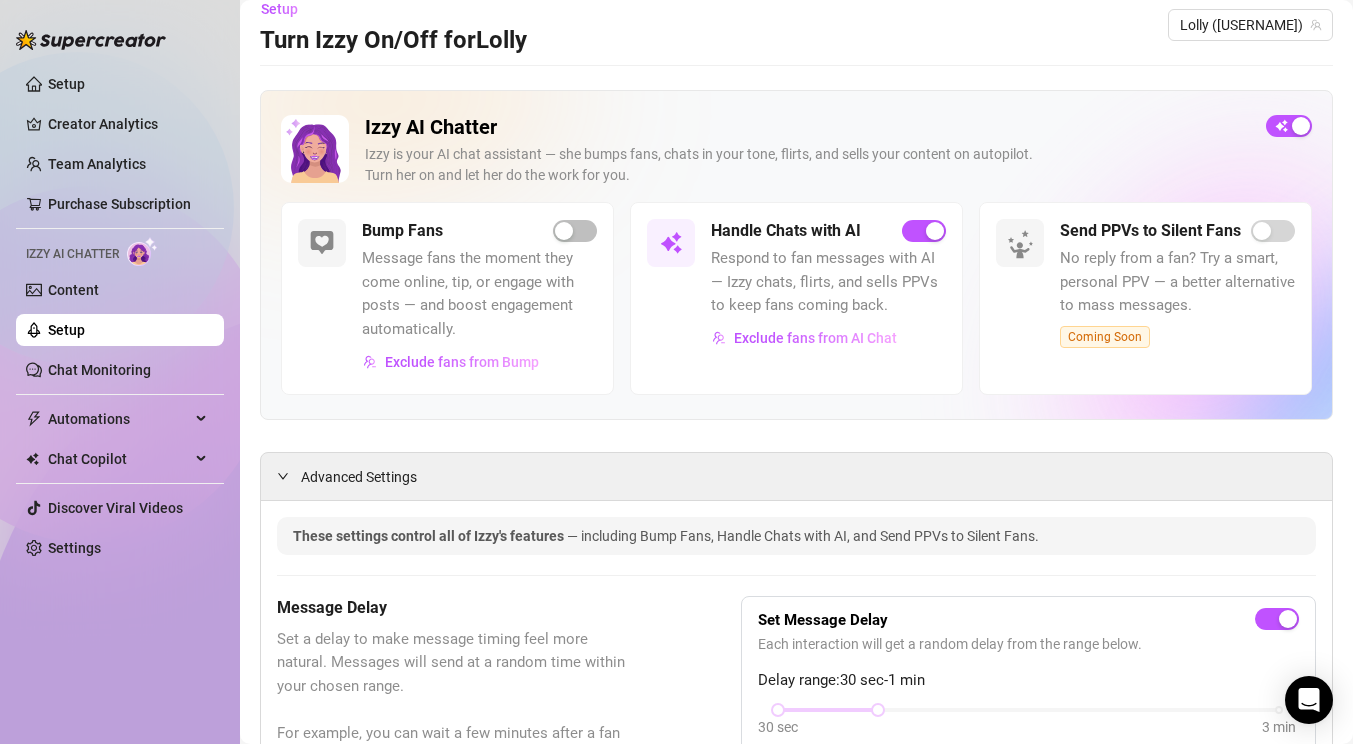 scroll, scrollTop: 0, scrollLeft: 0, axis: both 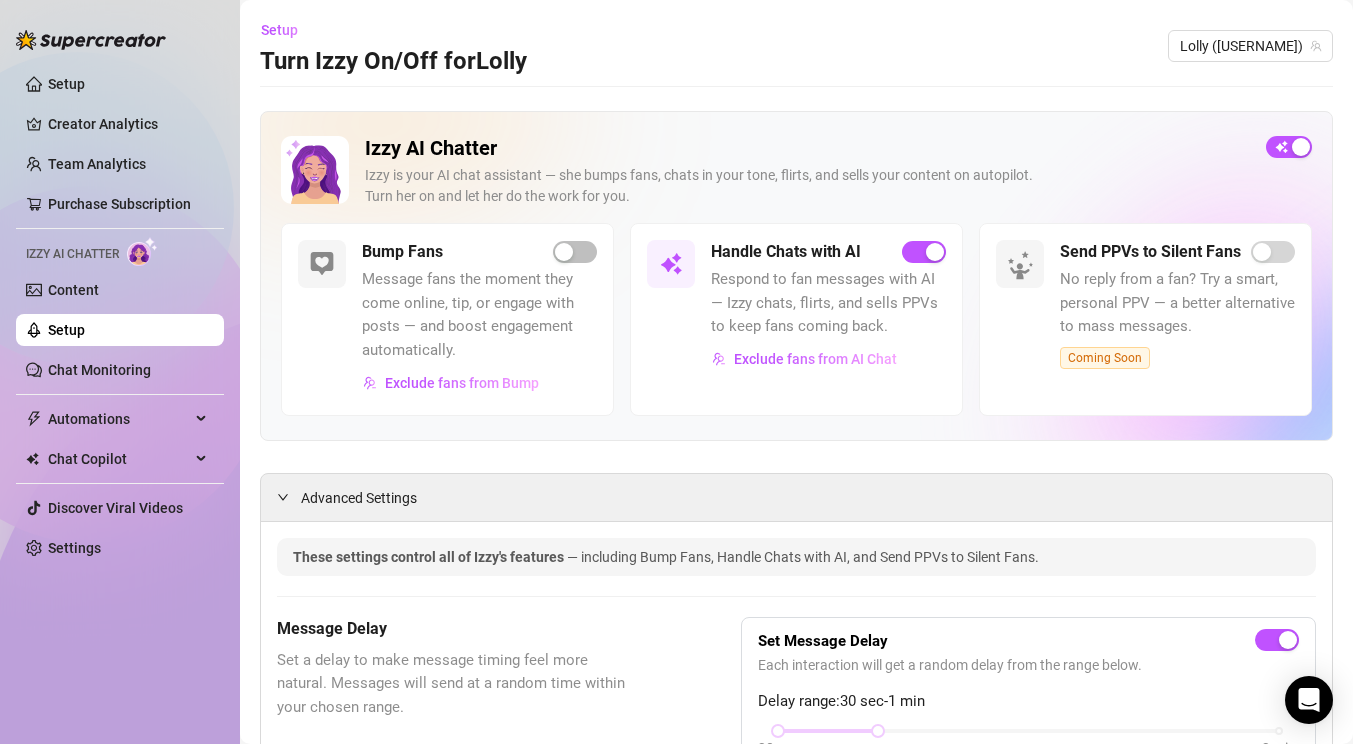 click on "Respond to fan messages with AI — Izzy chats, flirts, and sells PPVs to keep fans coming back." at bounding box center [828, 303] 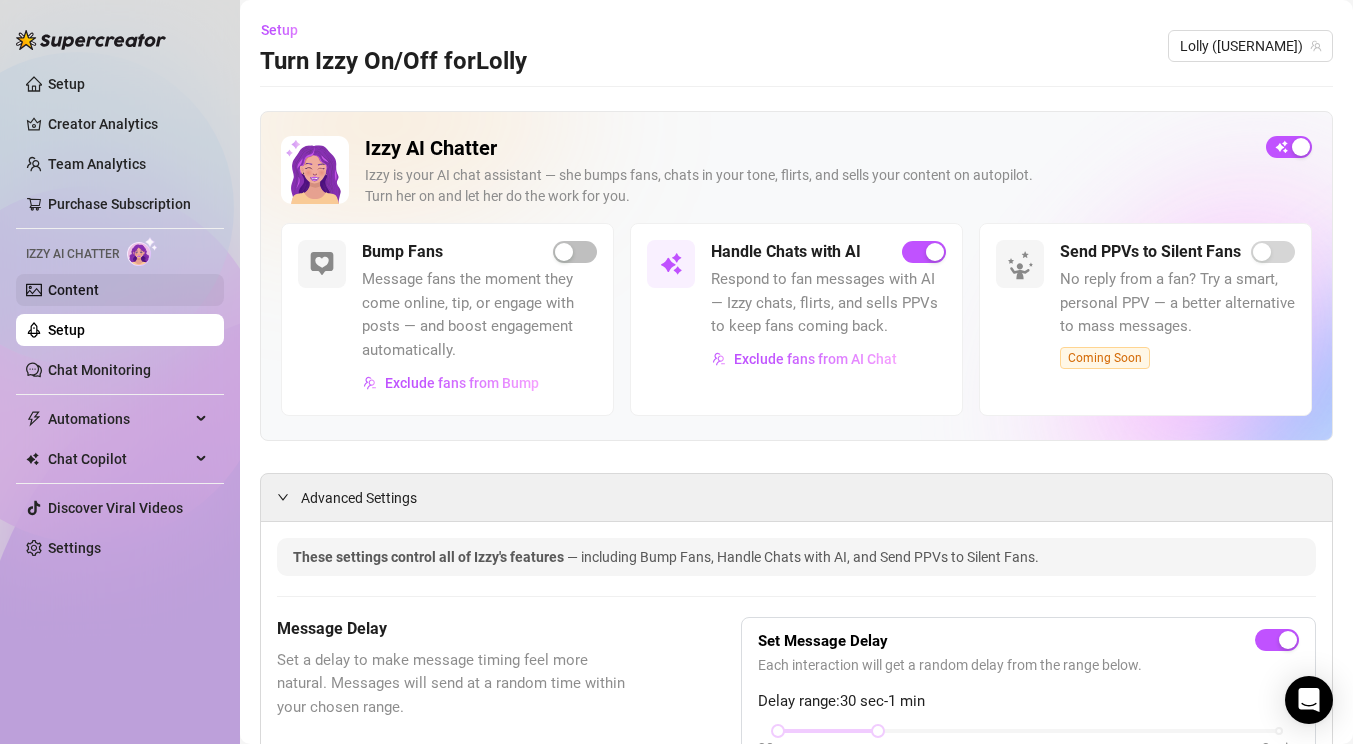 click on "Content" at bounding box center [73, 290] 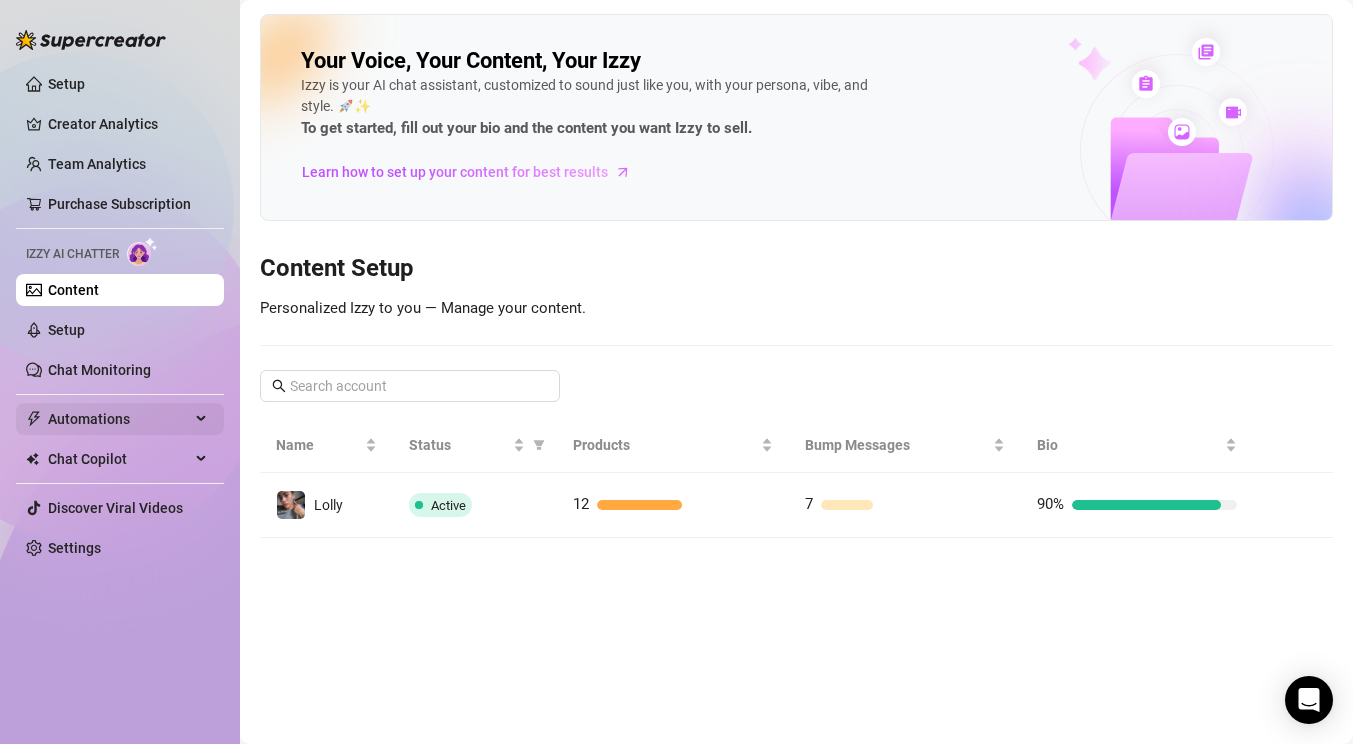click on "Automations" at bounding box center (119, 419) 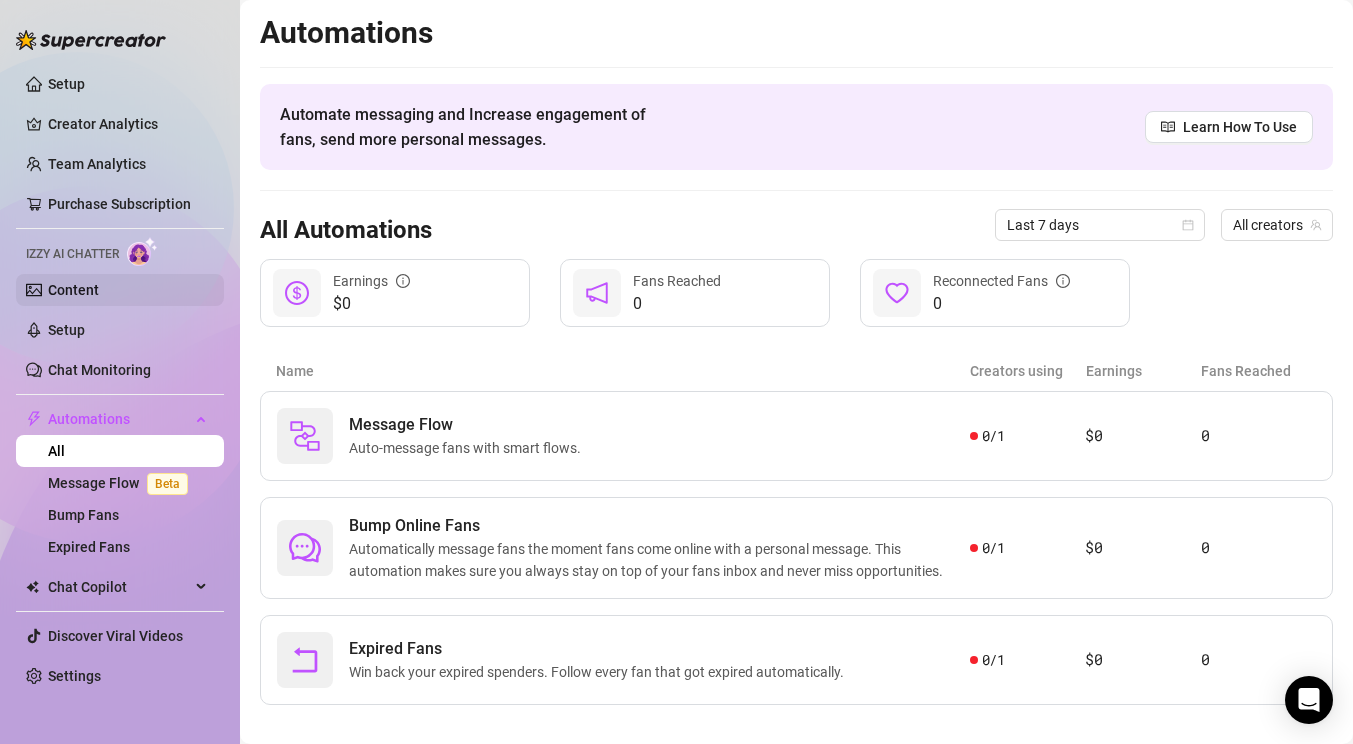 click on "Content" at bounding box center [73, 290] 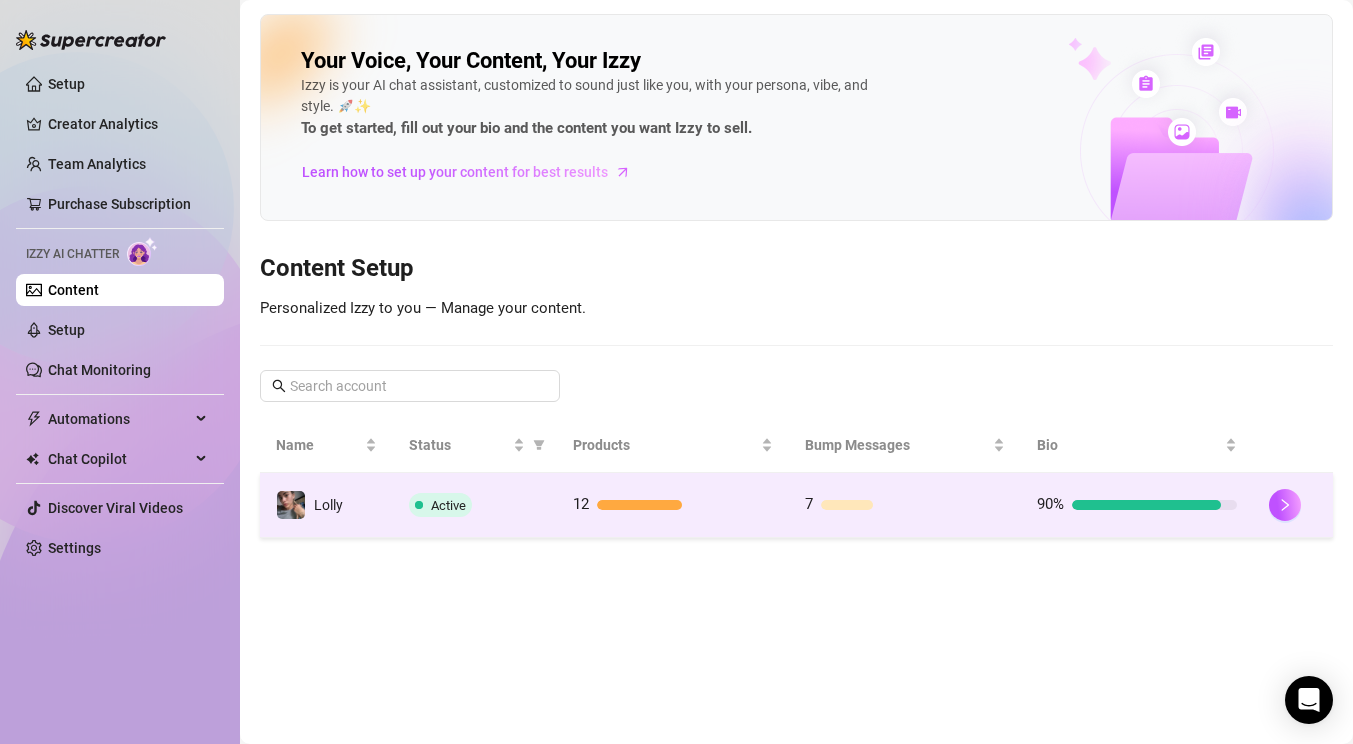 click on "Lolly" at bounding box center (326, 505) 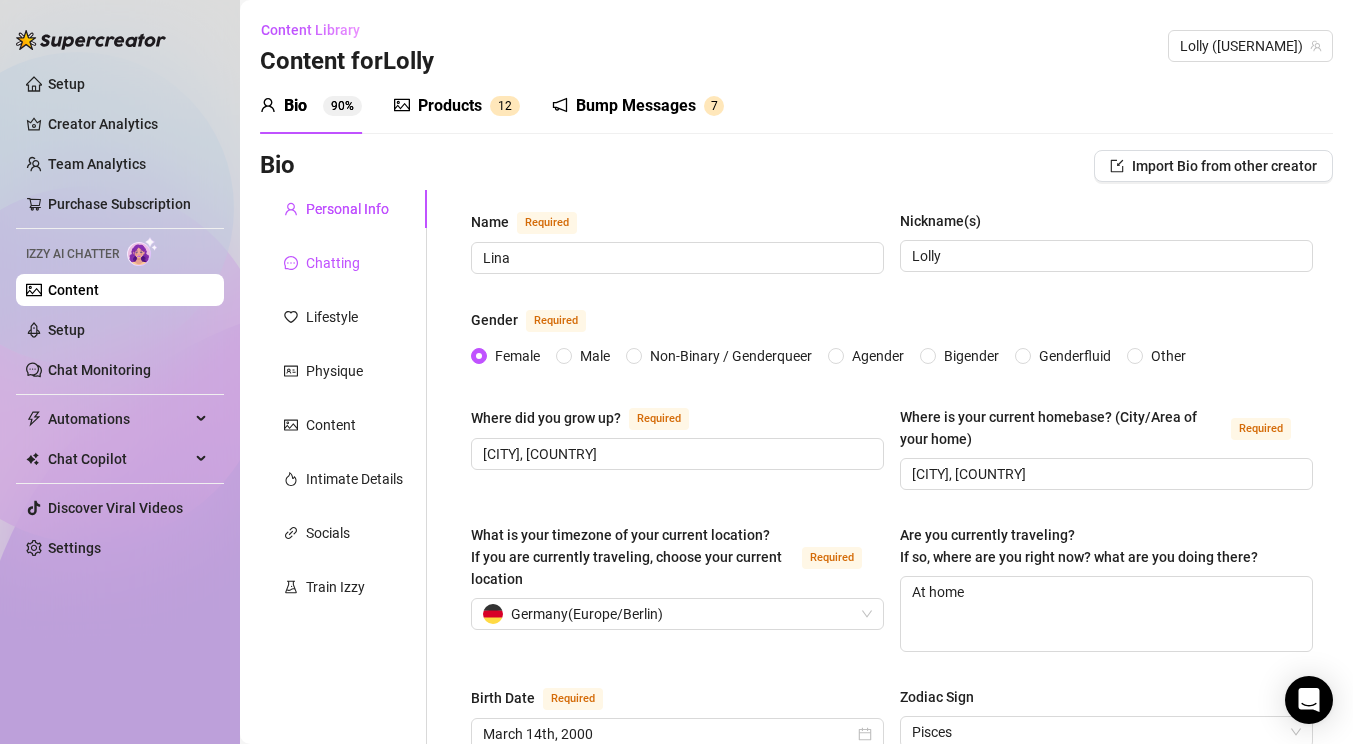 click on "Chatting" at bounding box center (333, 263) 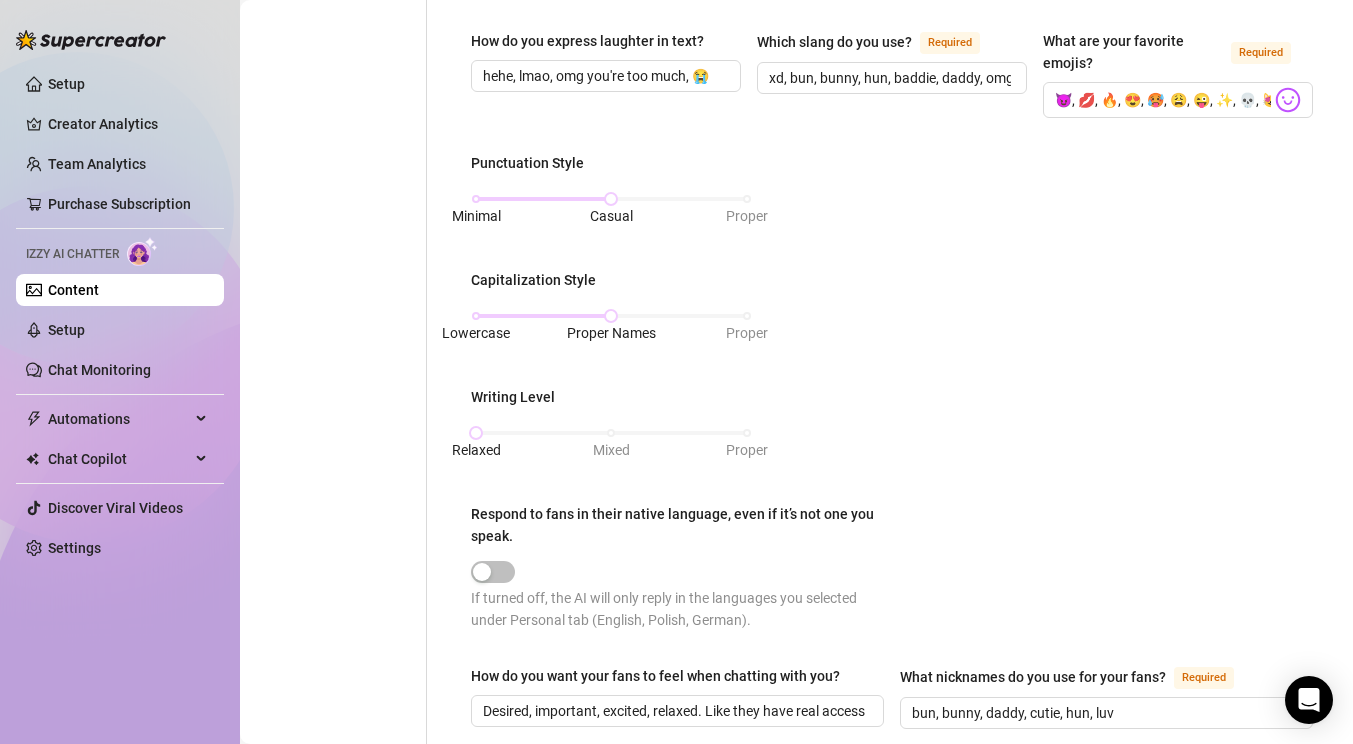 scroll, scrollTop: 0, scrollLeft: 0, axis: both 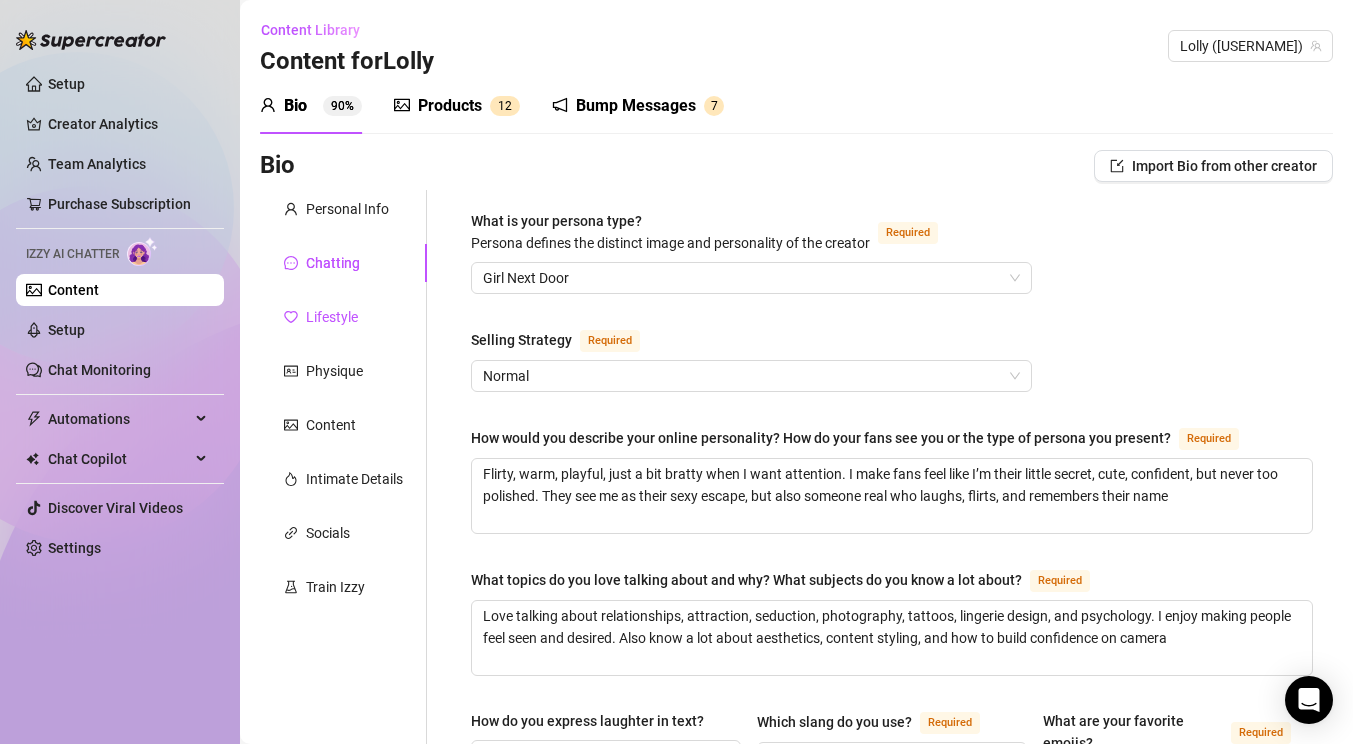 click on "Lifestyle" at bounding box center (332, 317) 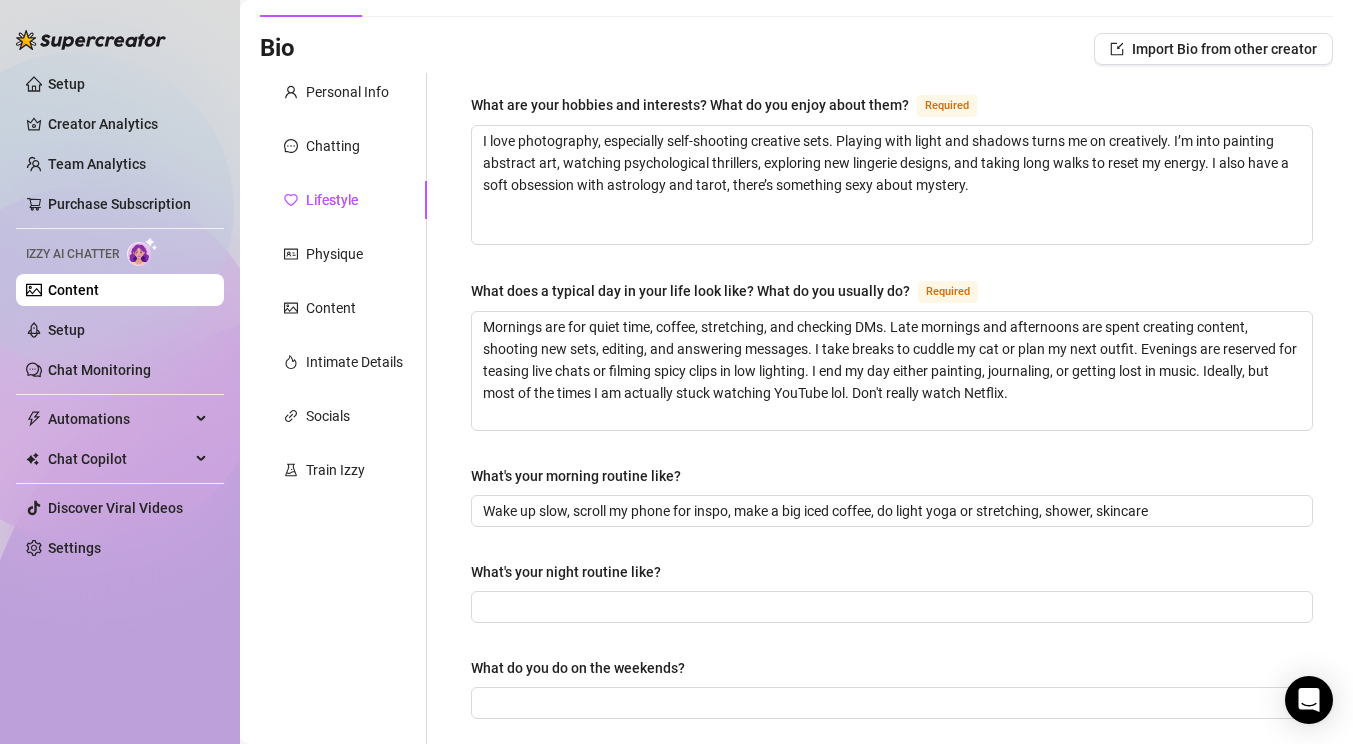 scroll, scrollTop: 0, scrollLeft: 0, axis: both 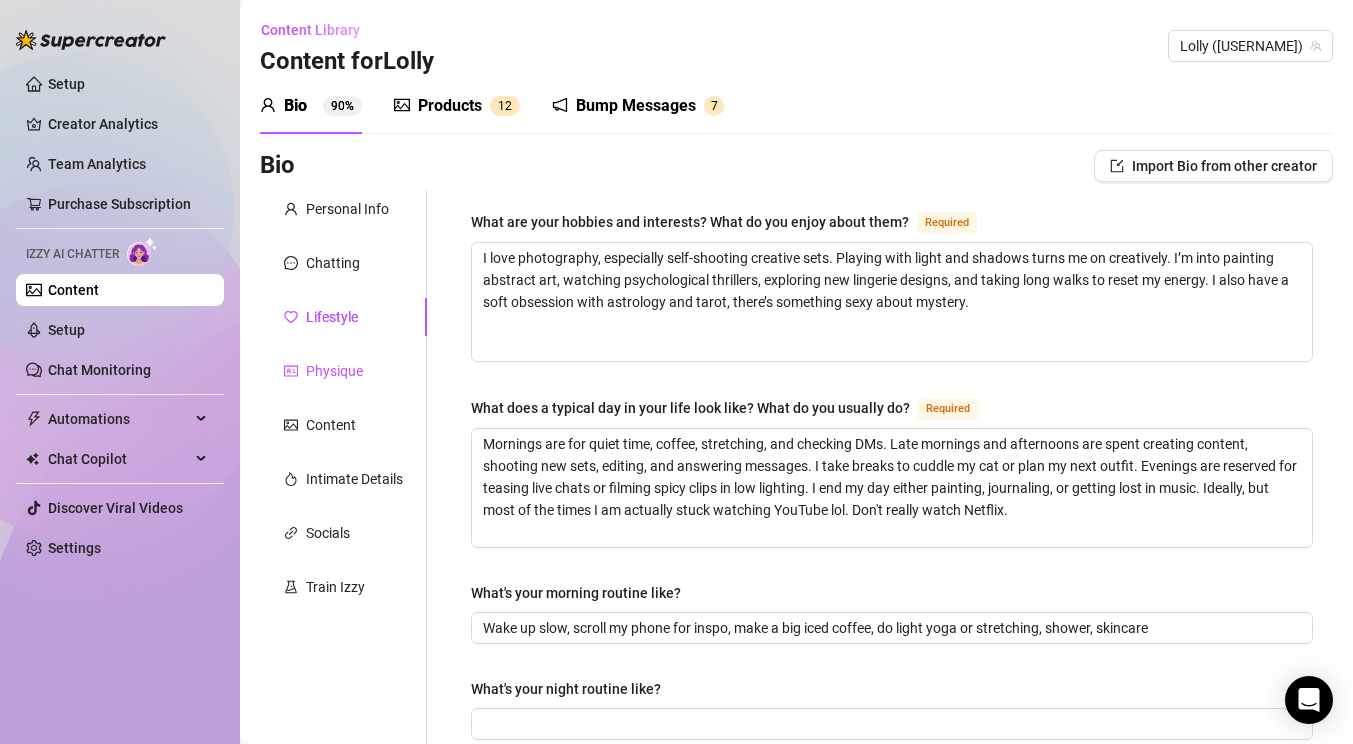 click on "Physique" at bounding box center (334, 371) 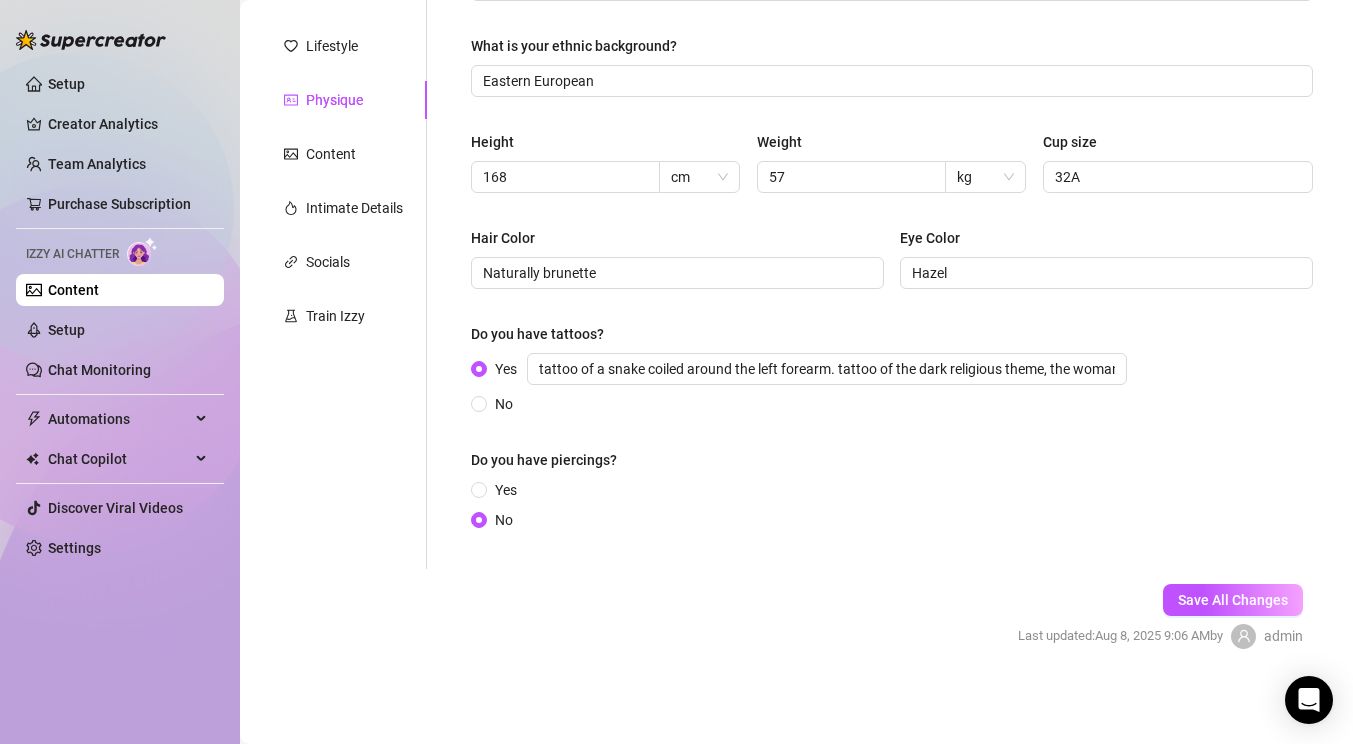 scroll, scrollTop: 0, scrollLeft: 0, axis: both 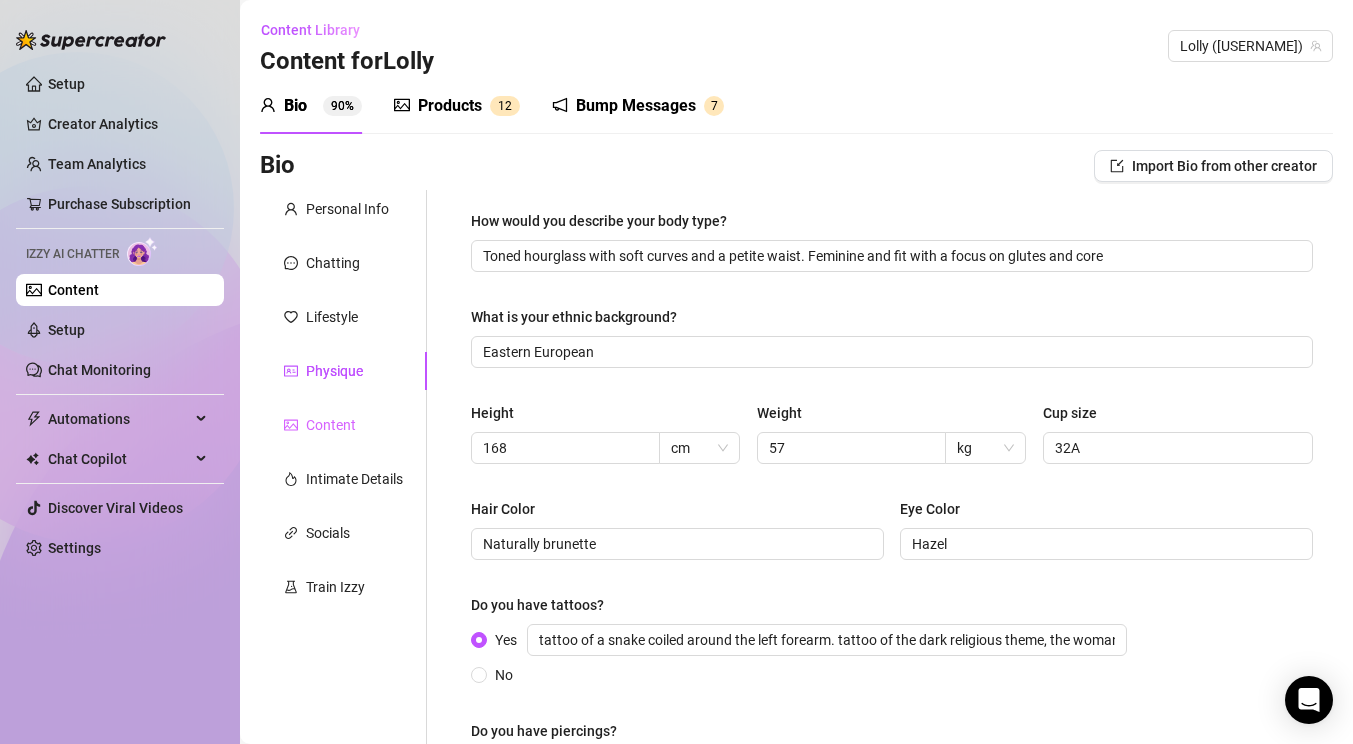 click on "Content" at bounding box center (343, 425) 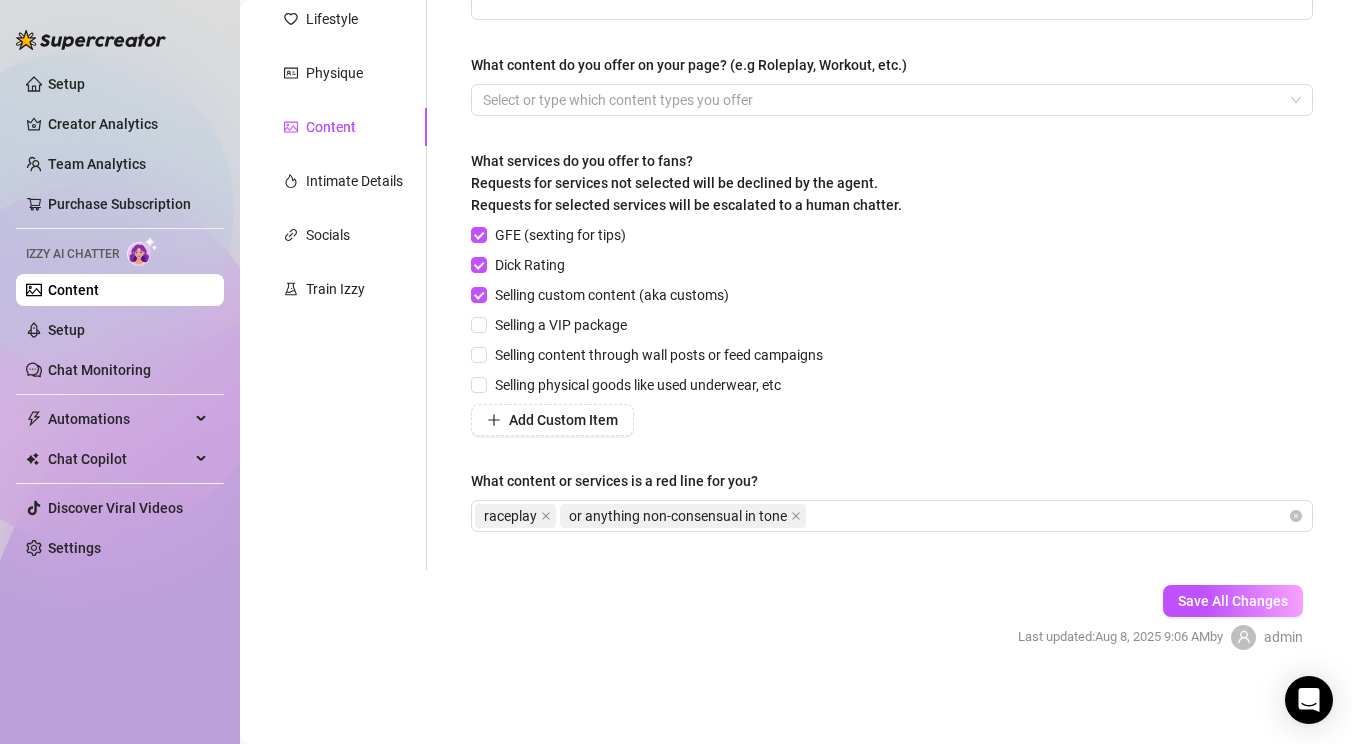 scroll, scrollTop: 0, scrollLeft: 0, axis: both 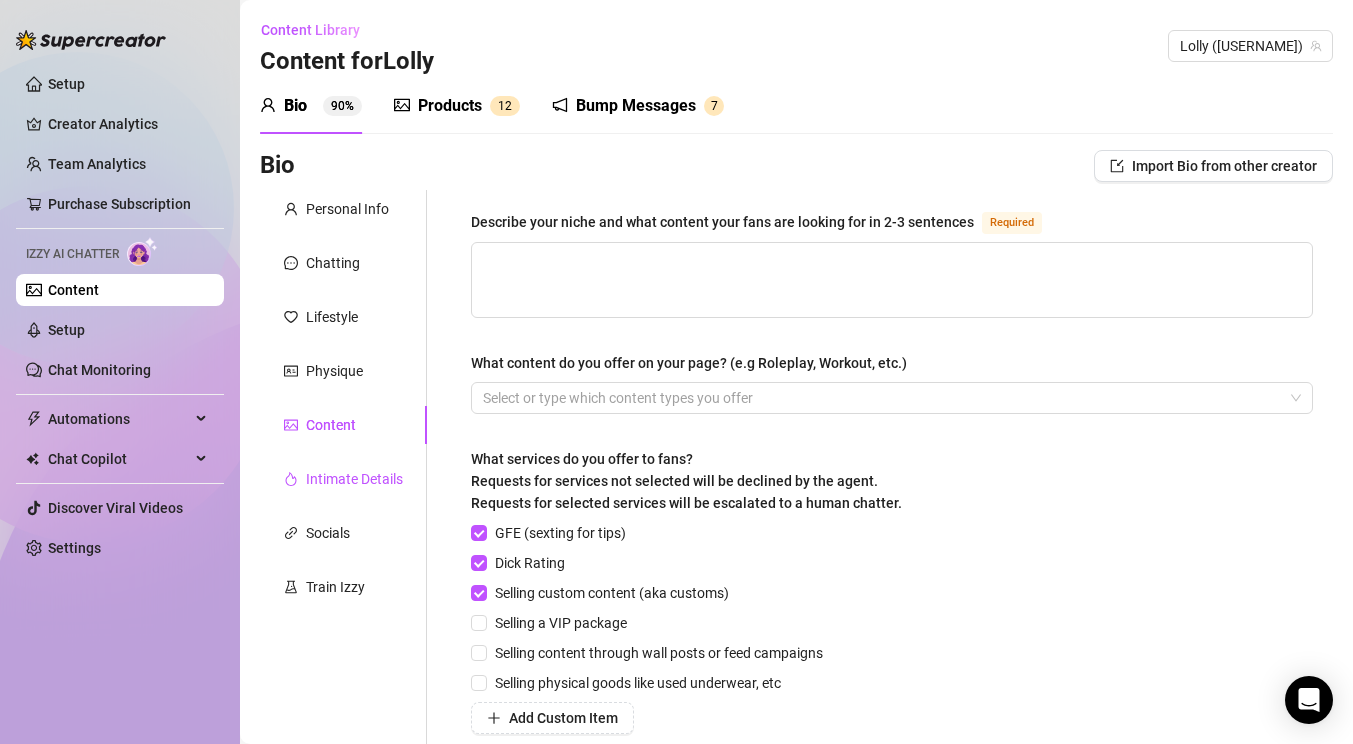 click on "Intimate Details" at bounding box center (354, 479) 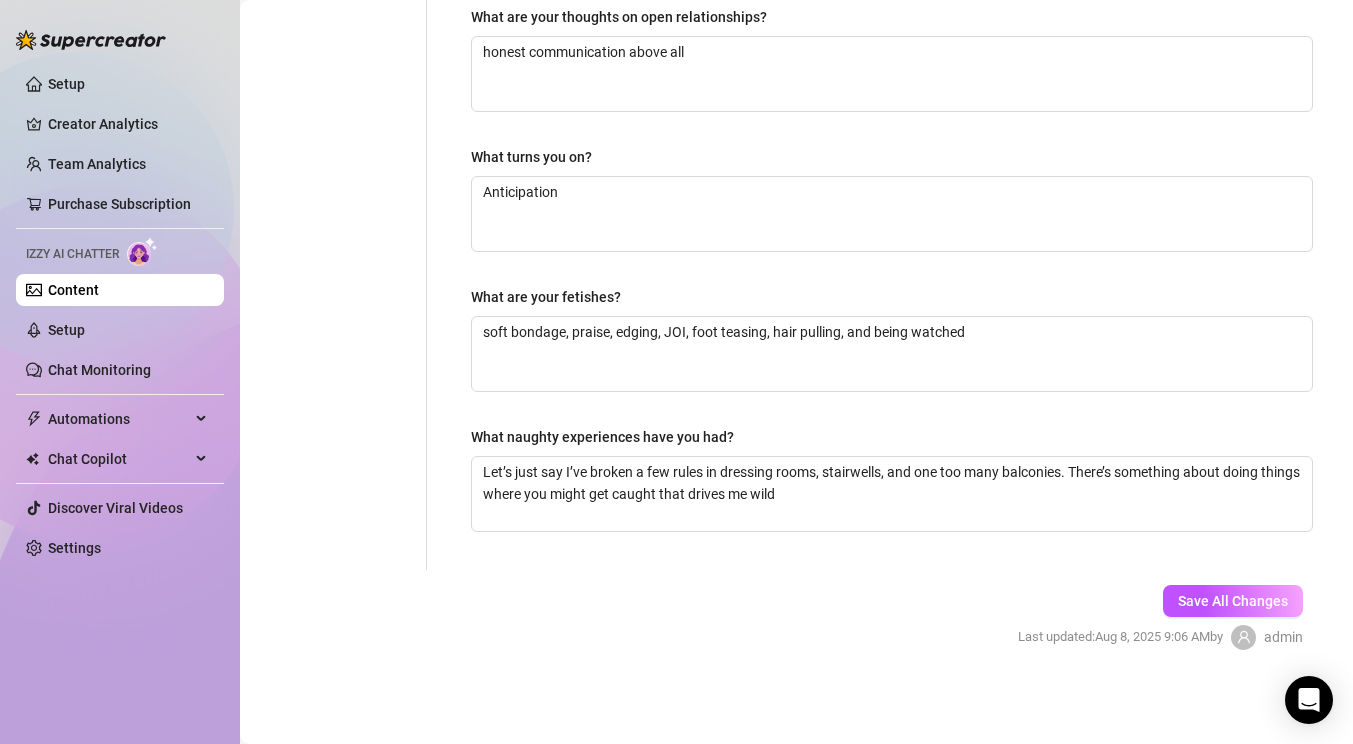 scroll, scrollTop: 0, scrollLeft: 0, axis: both 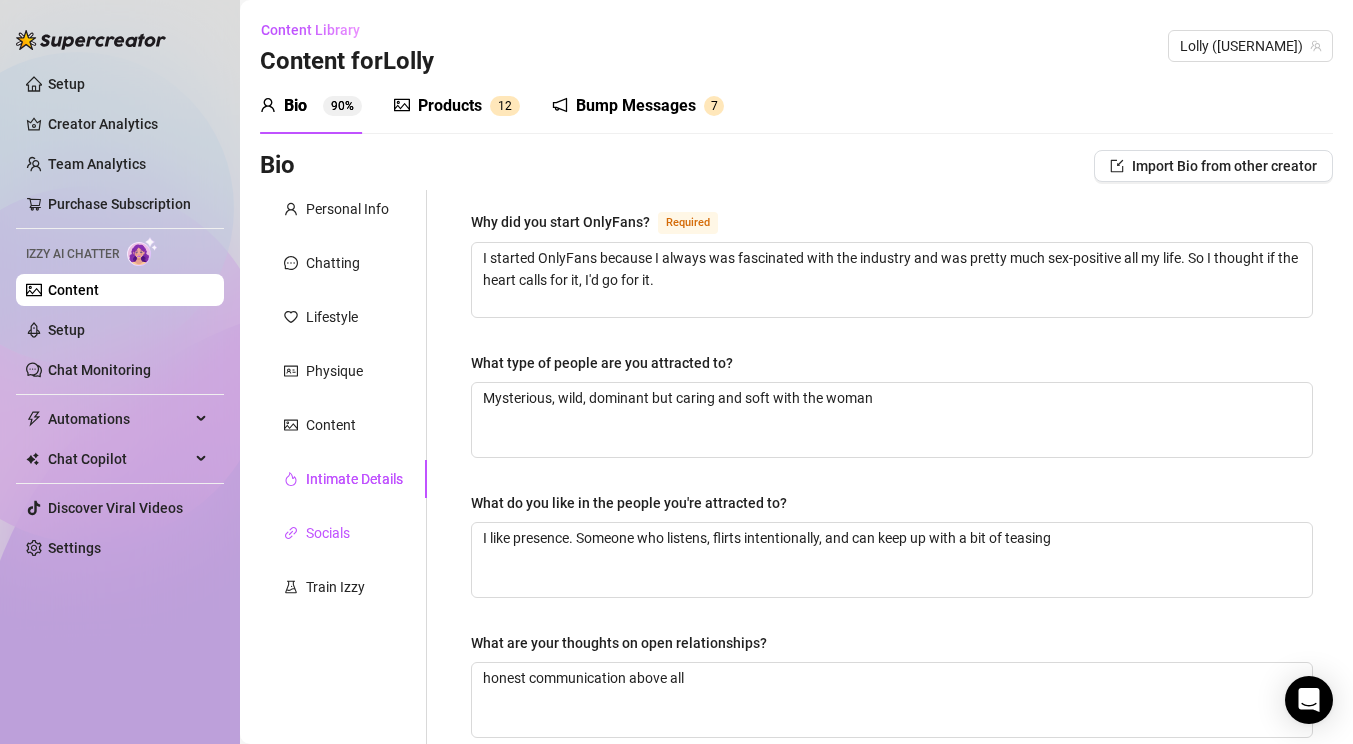 click on "Socials" at bounding box center [328, 533] 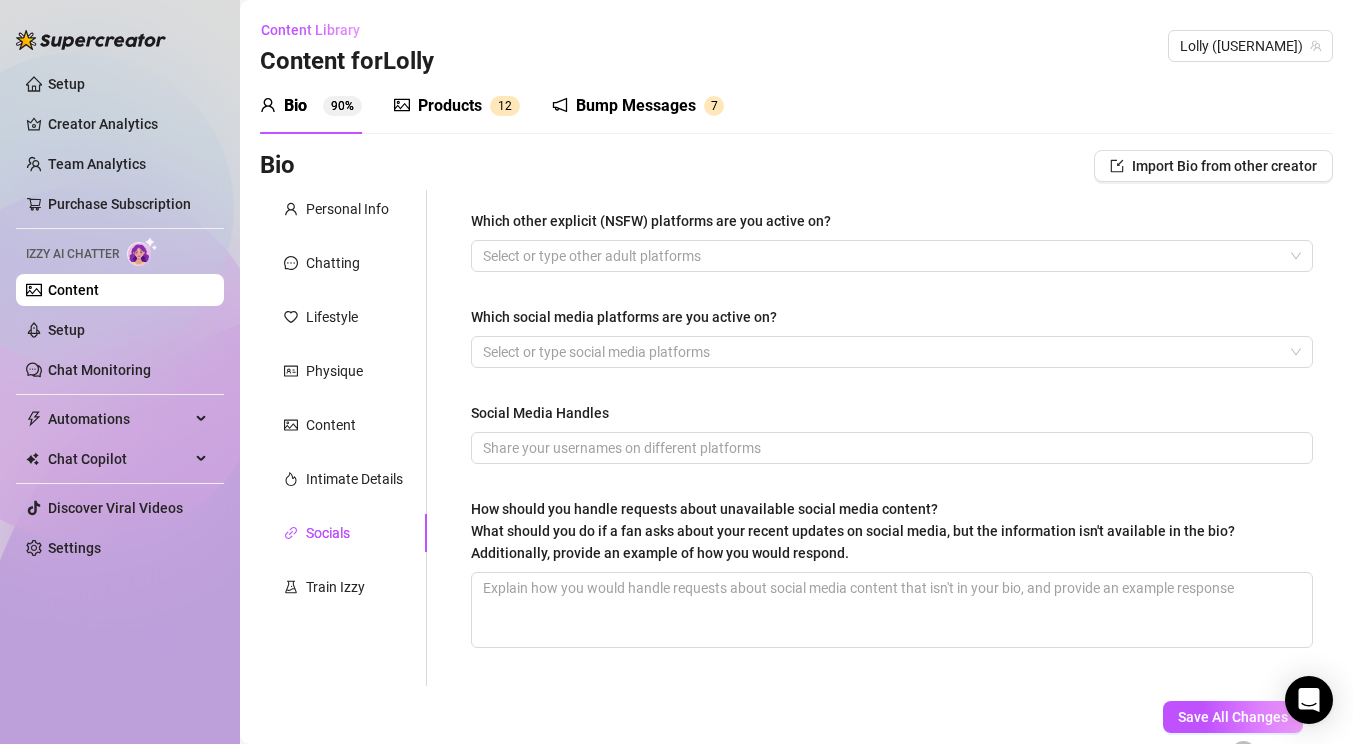 scroll, scrollTop: 117, scrollLeft: 0, axis: vertical 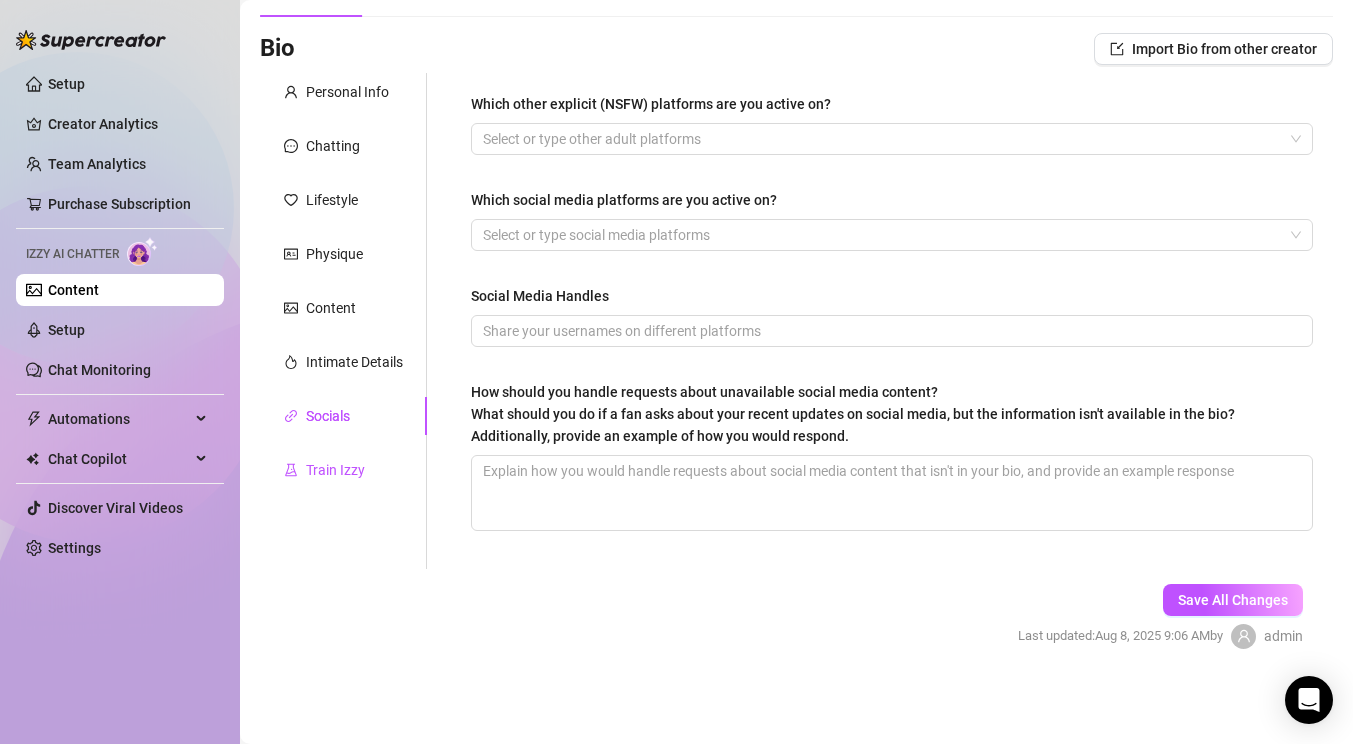 click on "Train Izzy" at bounding box center (335, 470) 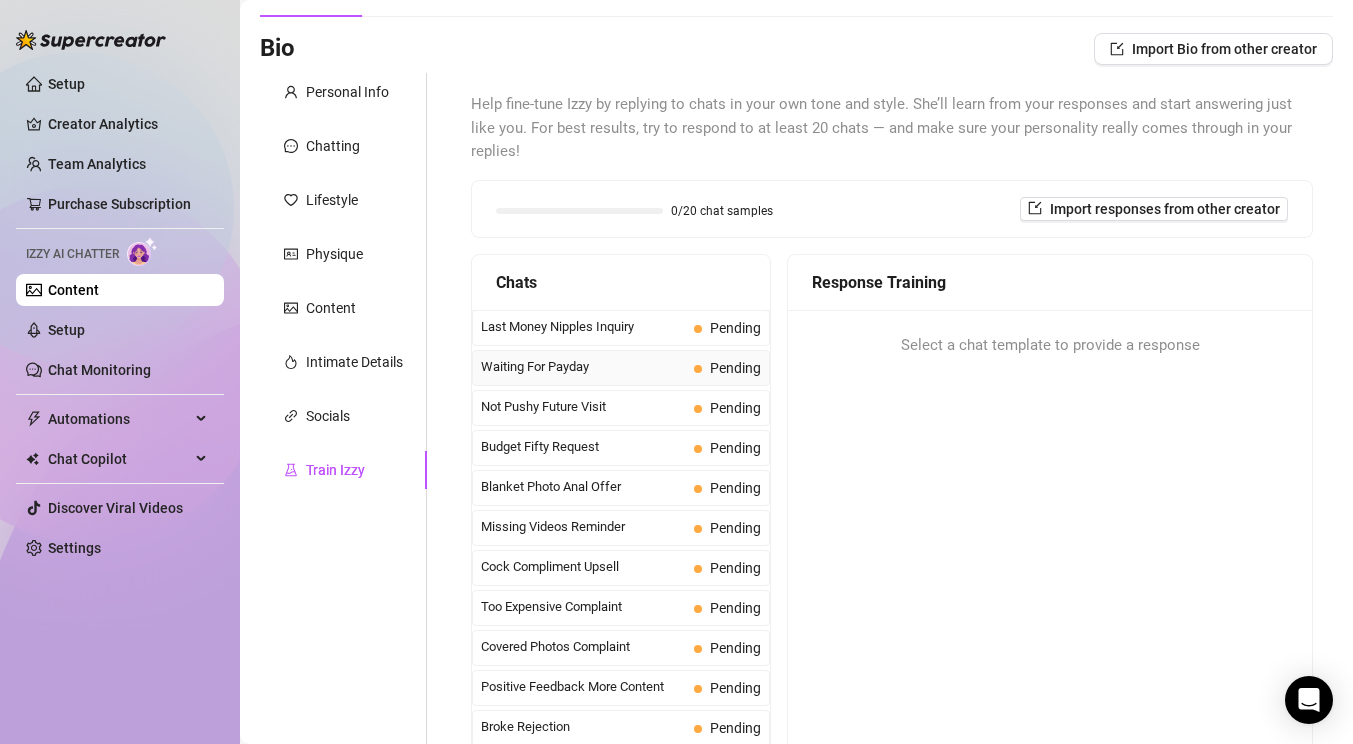 scroll, scrollTop: 0, scrollLeft: 0, axis: both 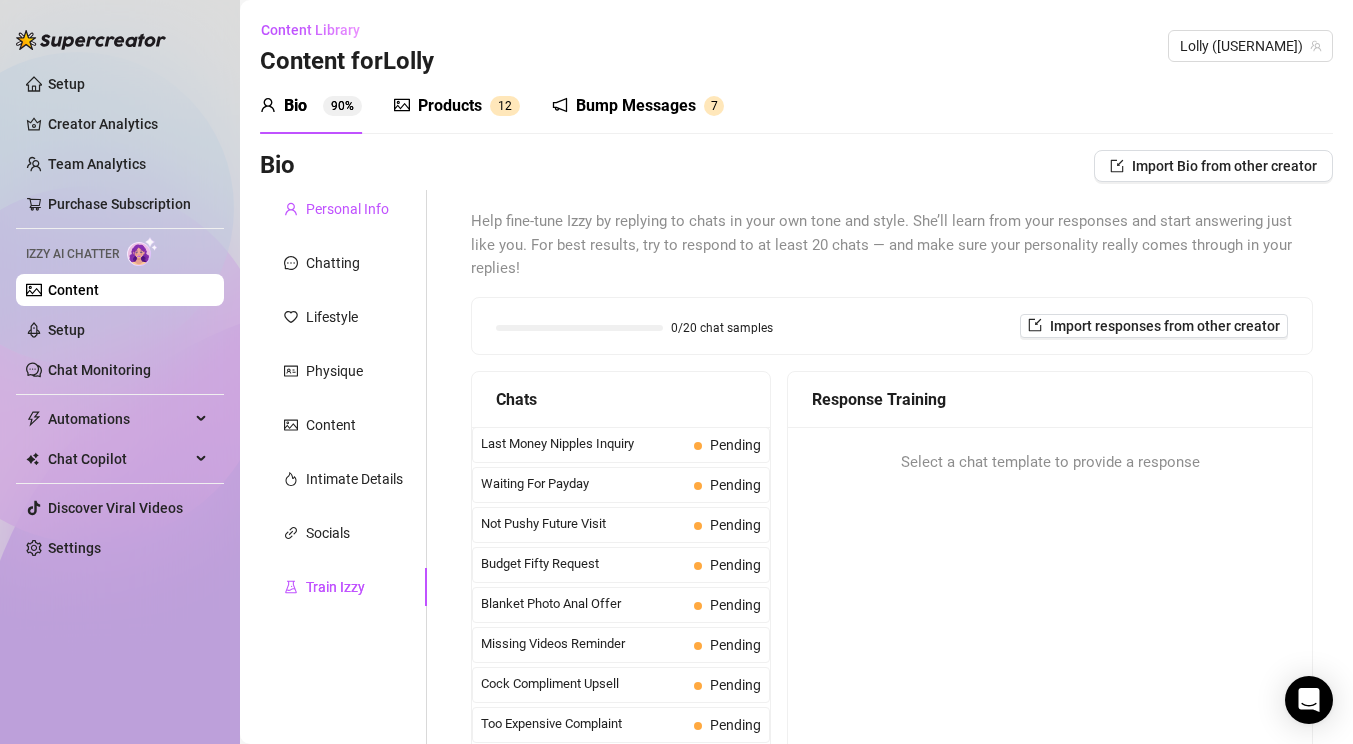 click on "Personal Info" at bounding box center (347, 209) 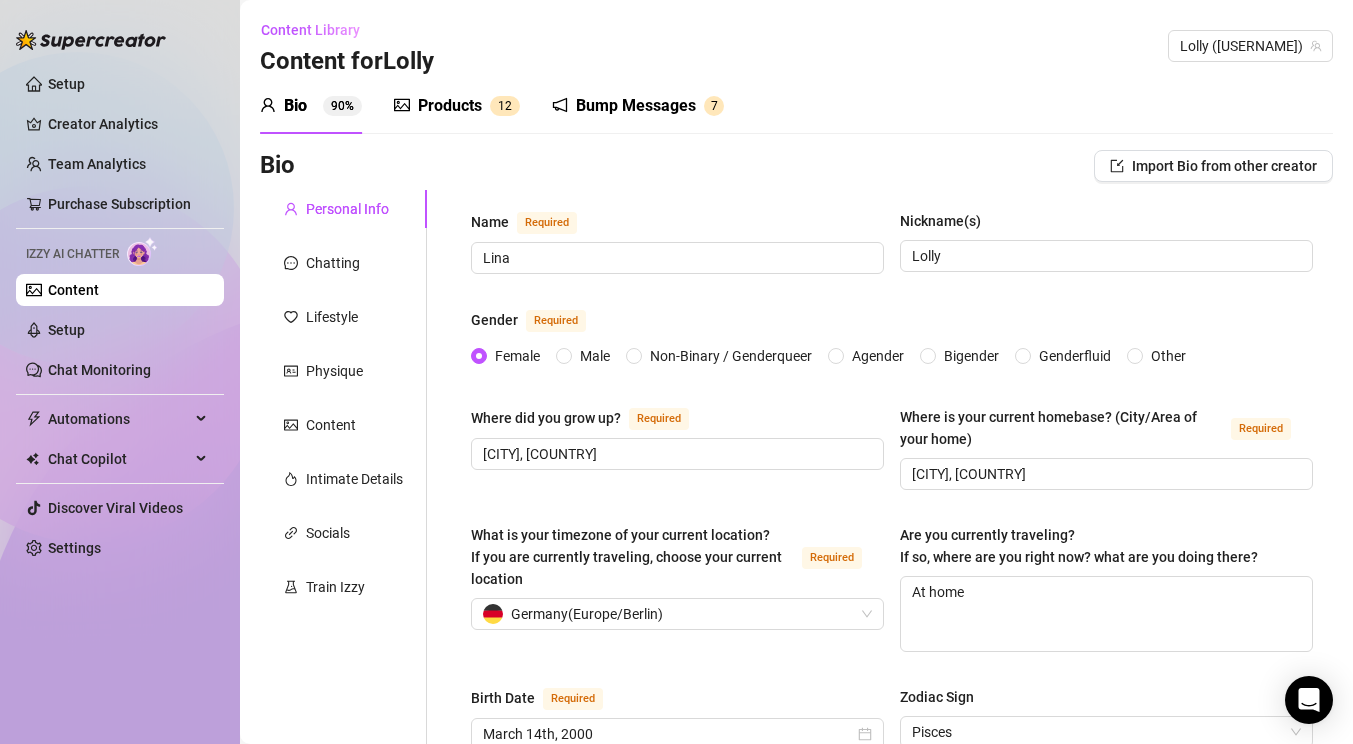 click on "Products" at bounding box center [450, 106] 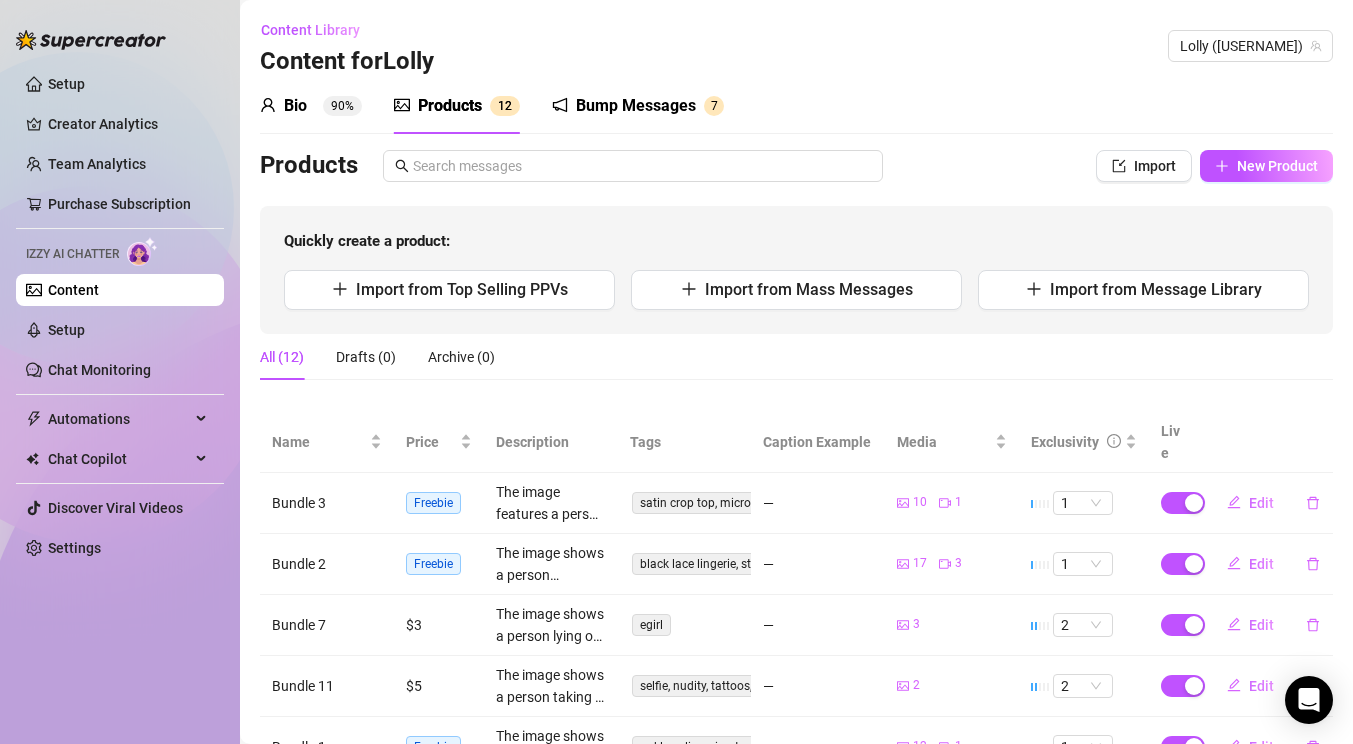 click on "—" at bounding box center [818, 503] 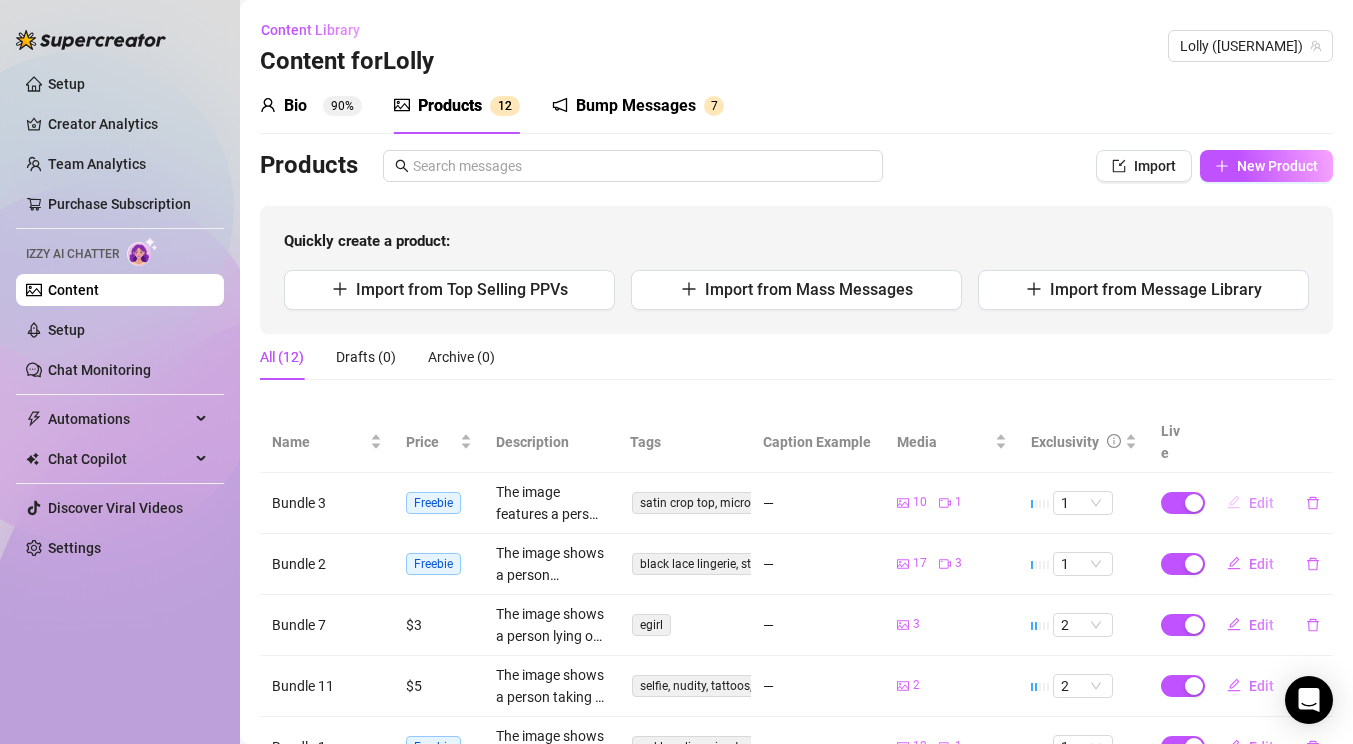 click 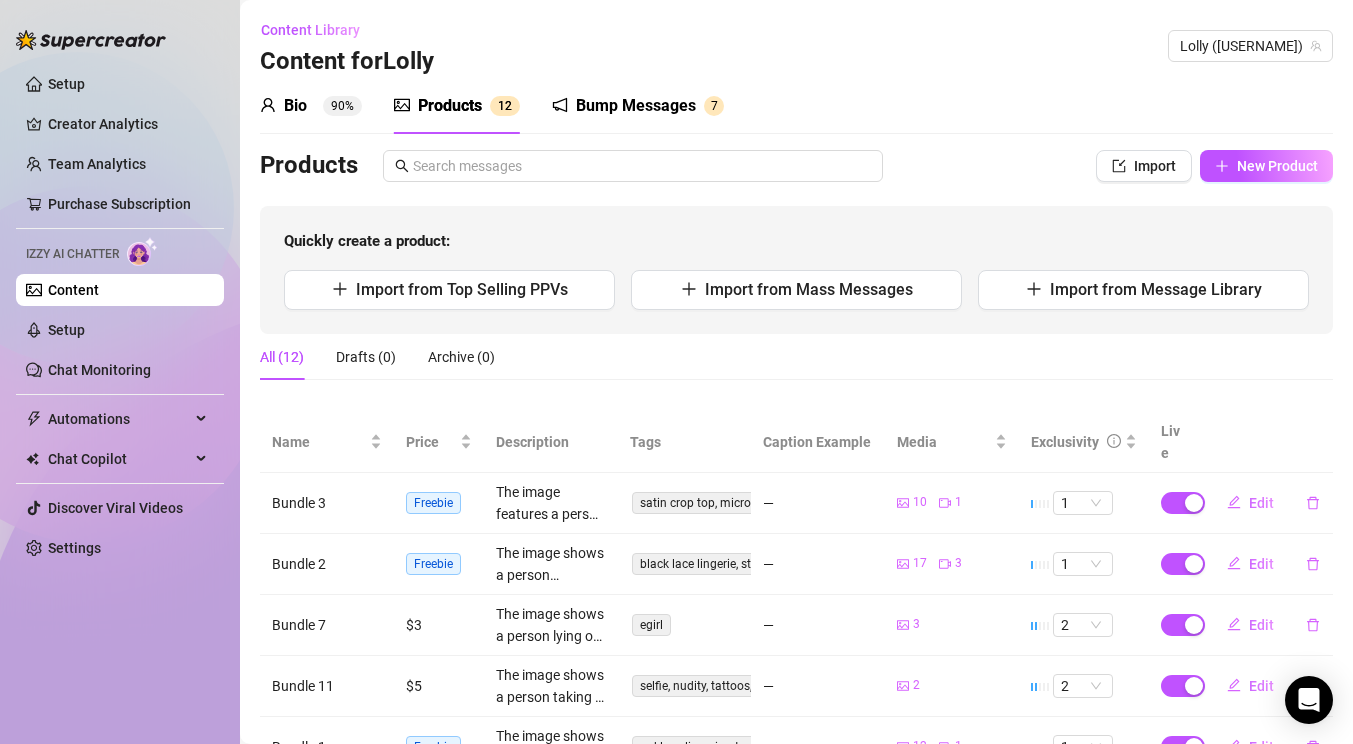 type on "Type your message here..." 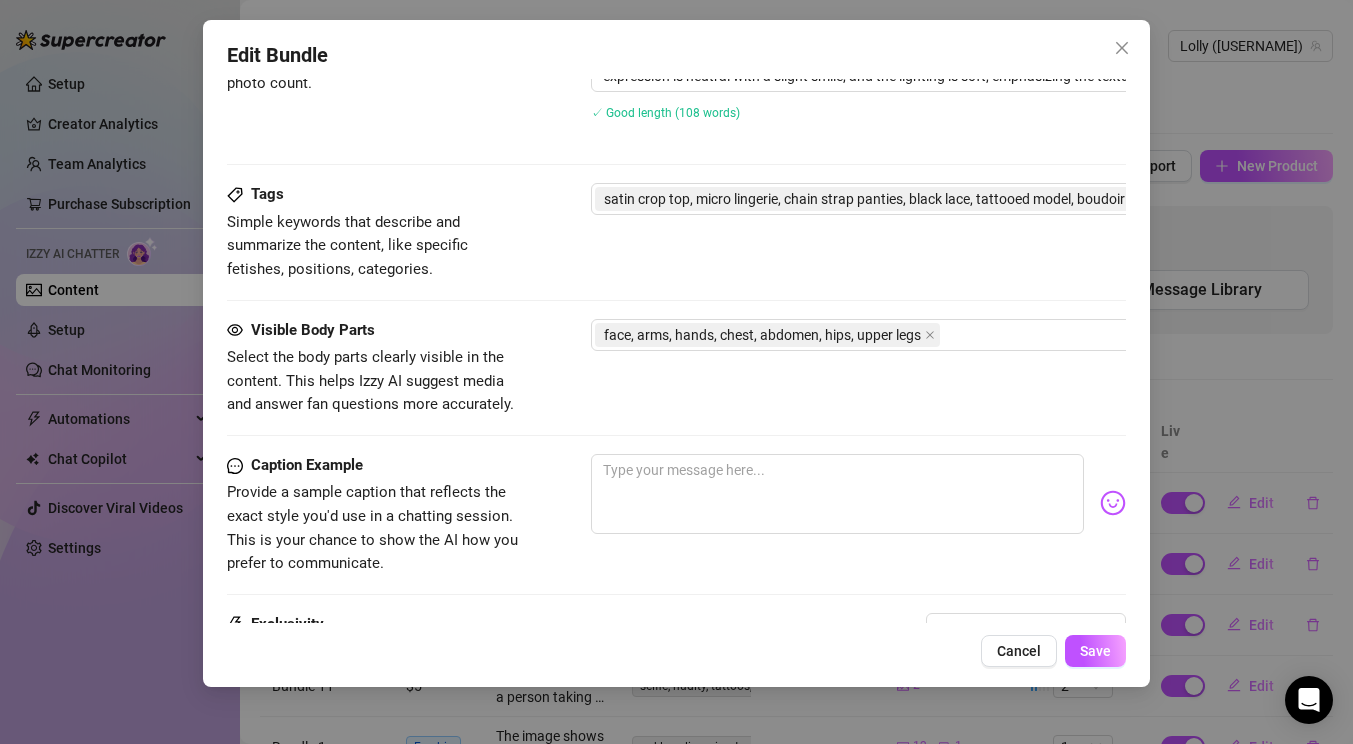 scroll, scrollTop: 1443, scrollLeft: 0, axis: vertical 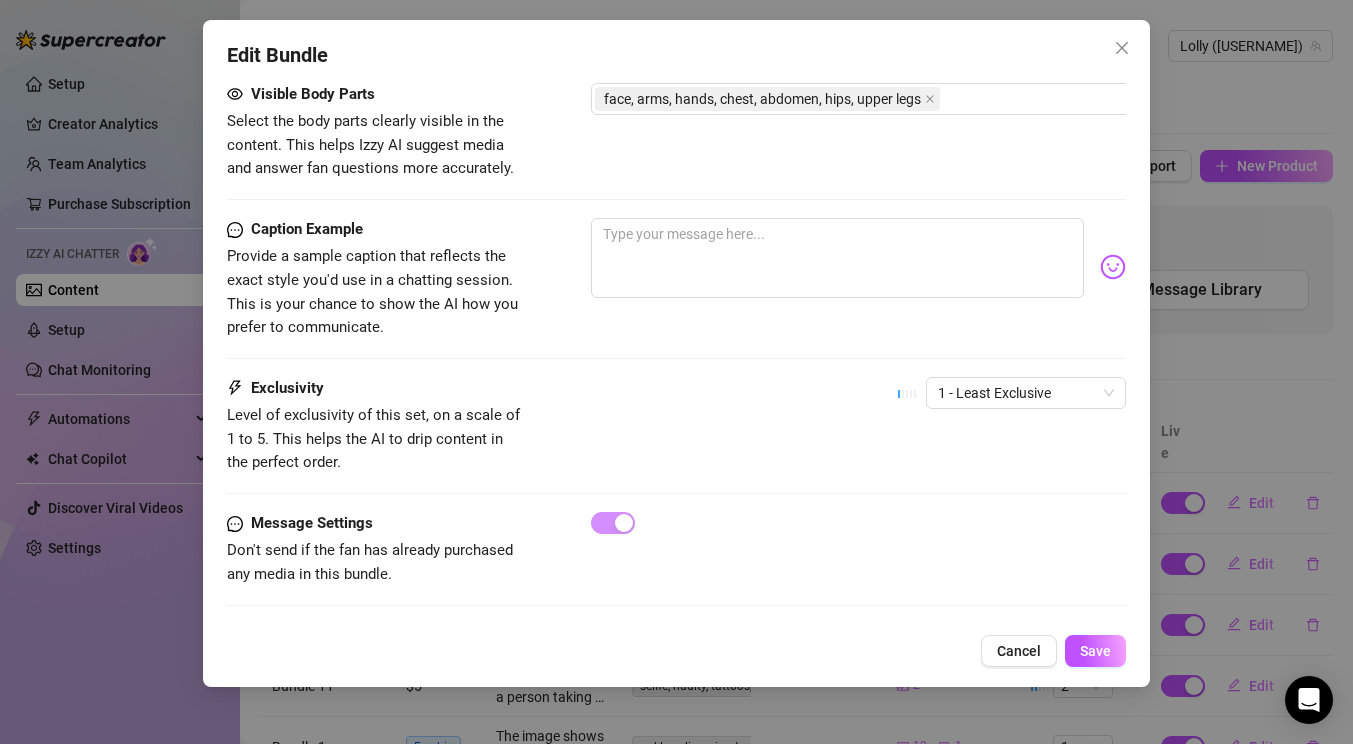 click at bounding box center [1122, 48] 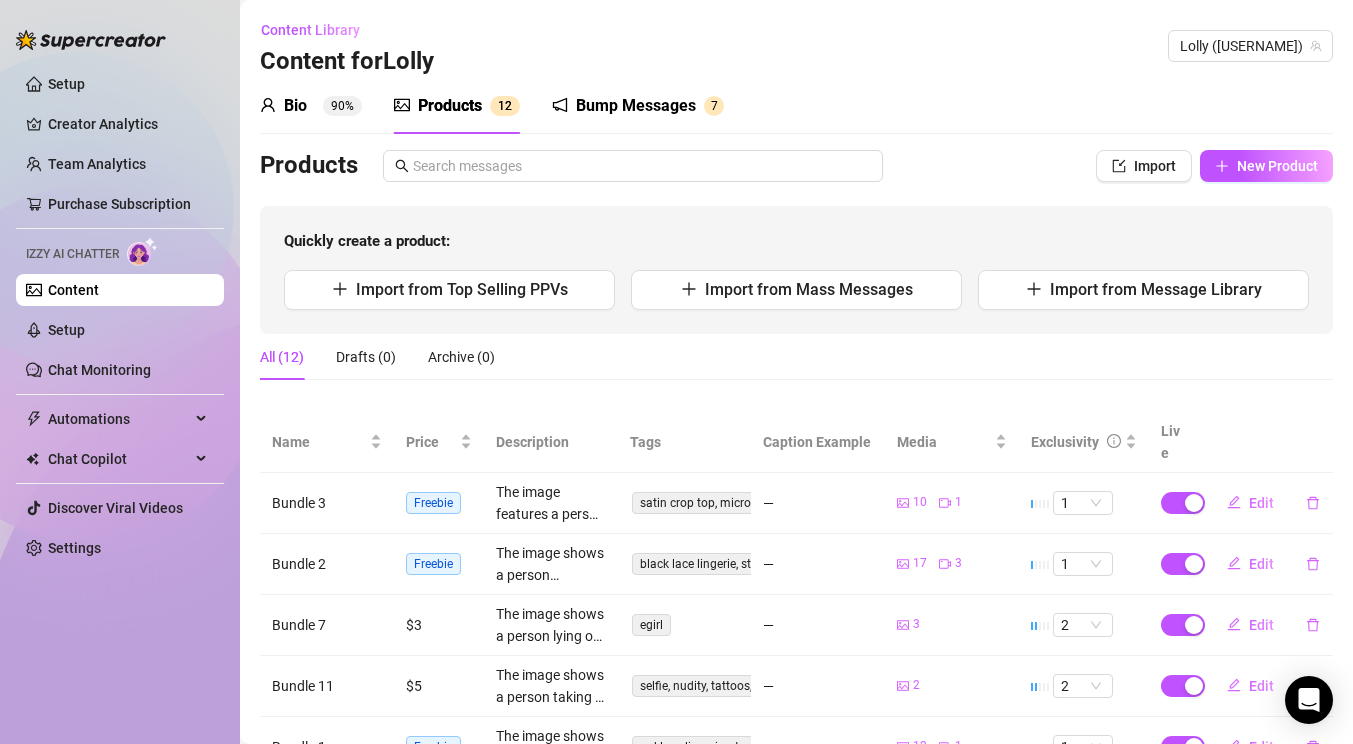 click on "Content" at bounding box center [73, 290] 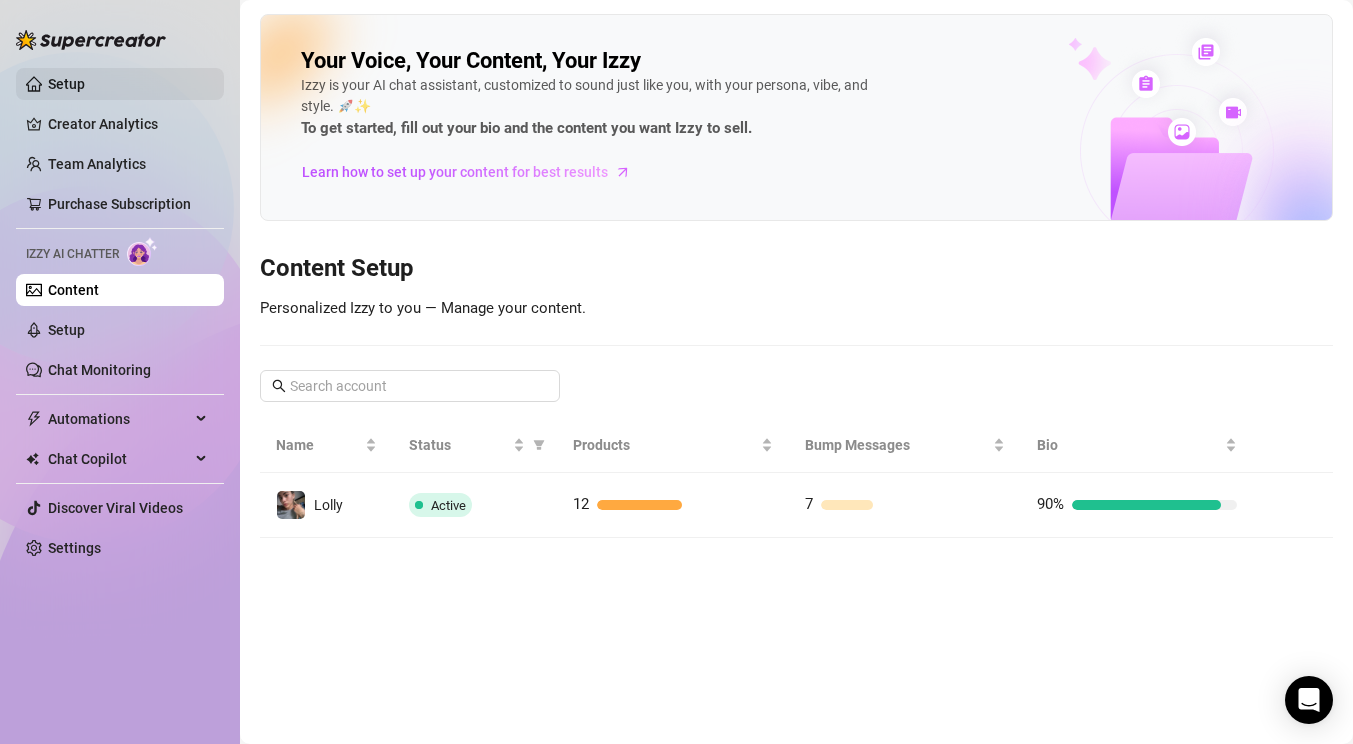 click on "Setup" at bounding box center (66, 84) 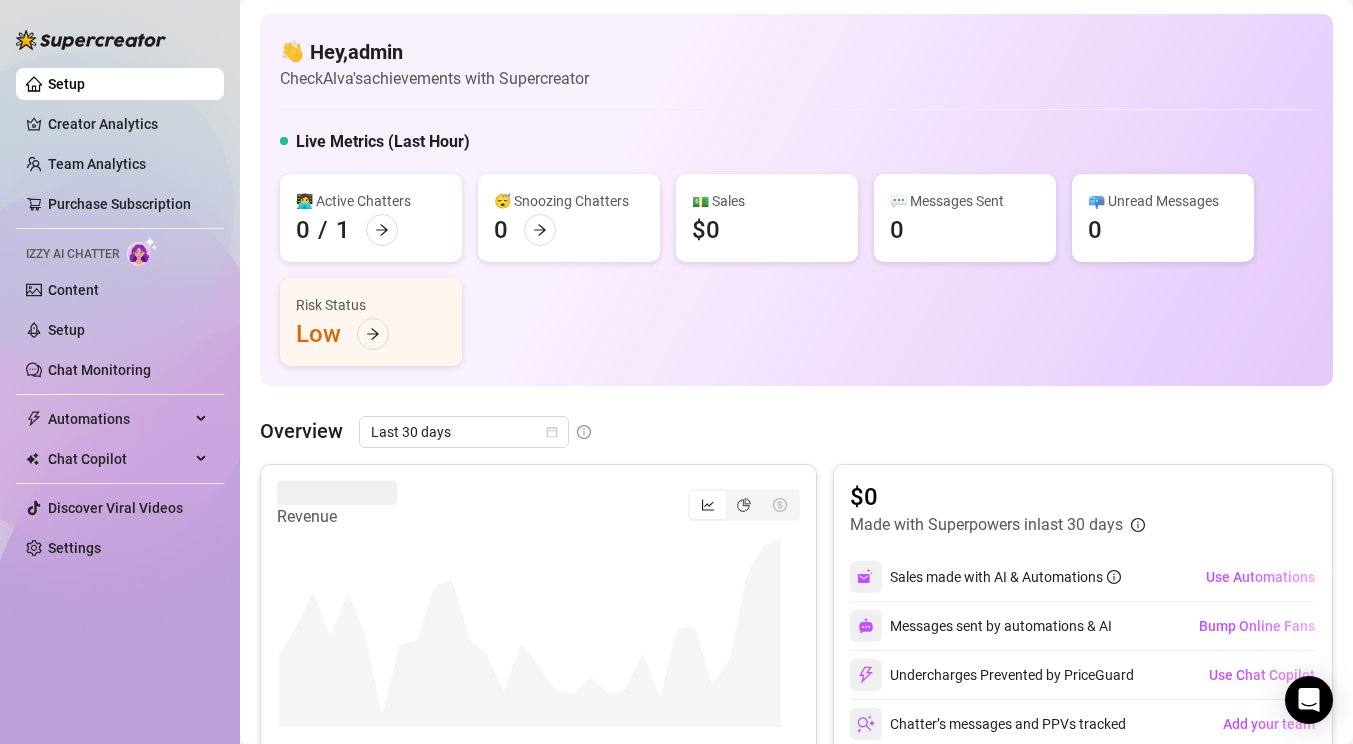 click on "Risk Status Low" at bounding box center (371, 322) 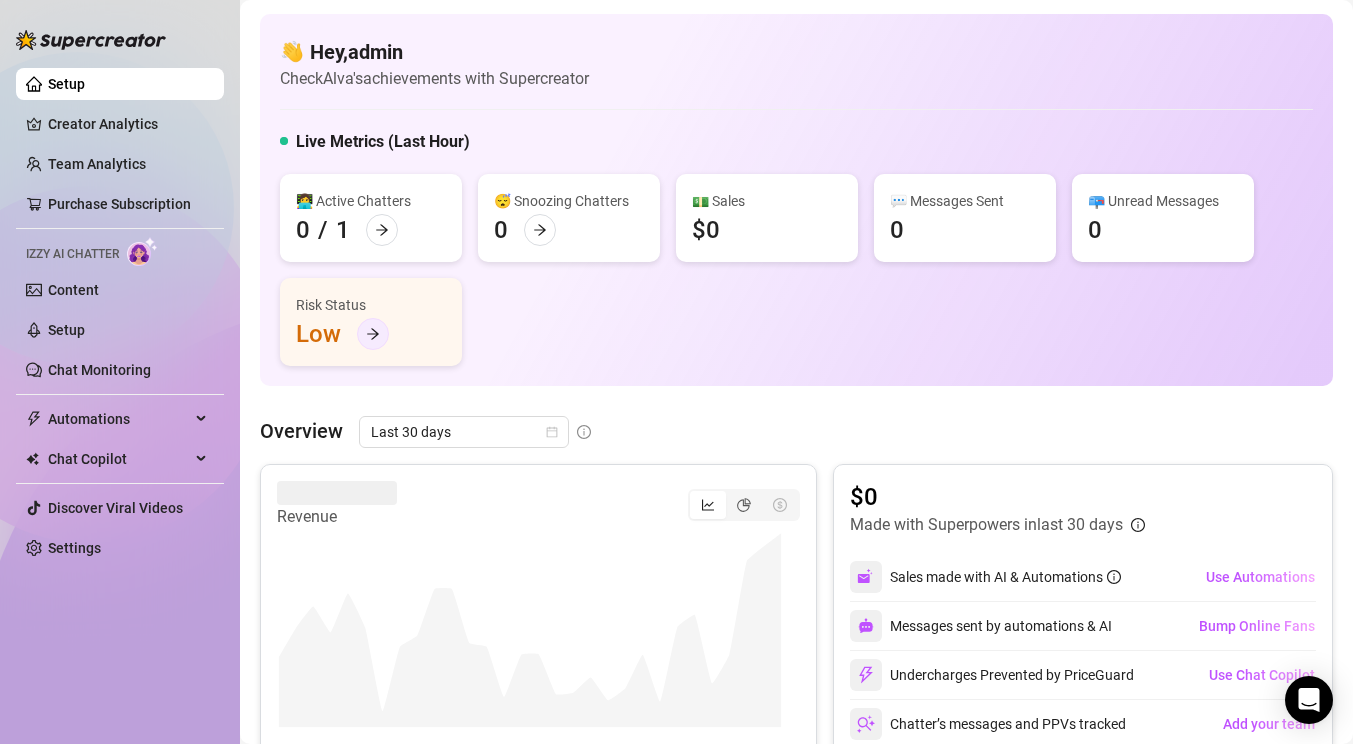 click 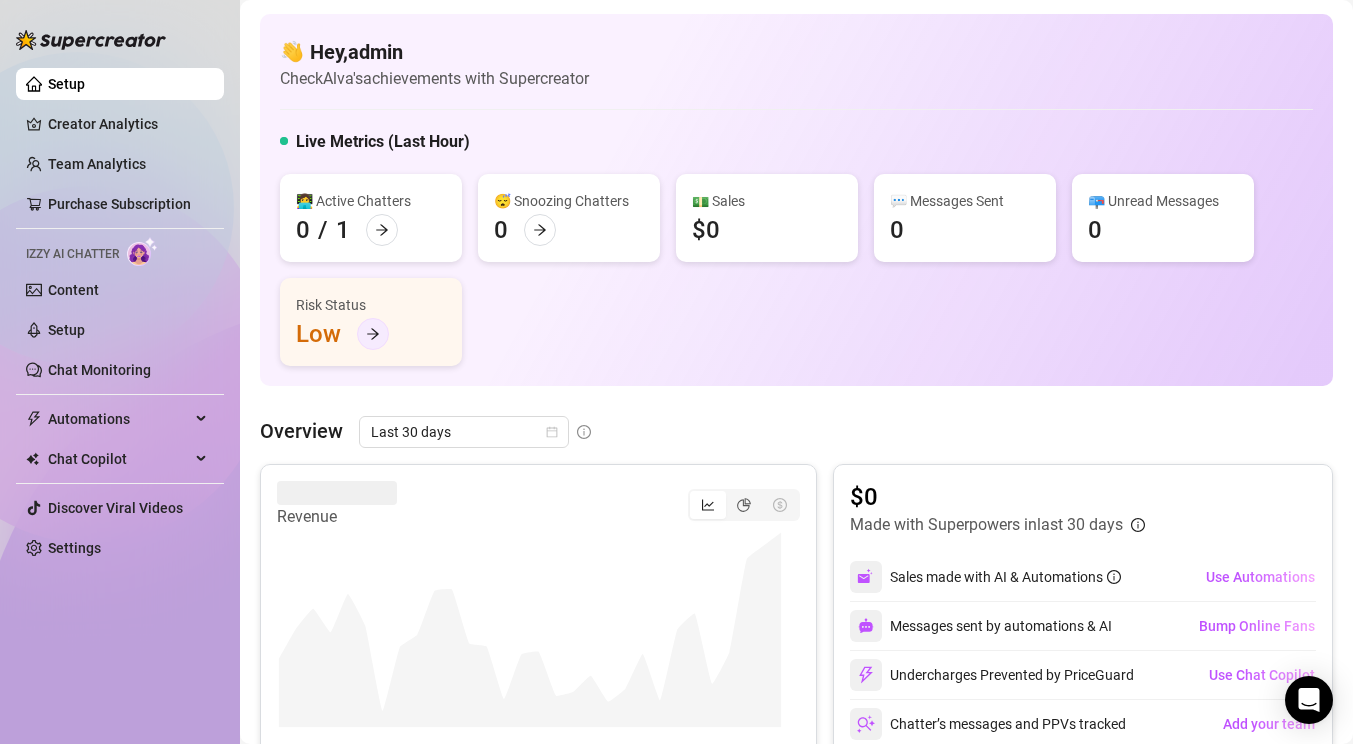 scroll, scrollTop: 706, scrollLeft: 0, axis: vertical 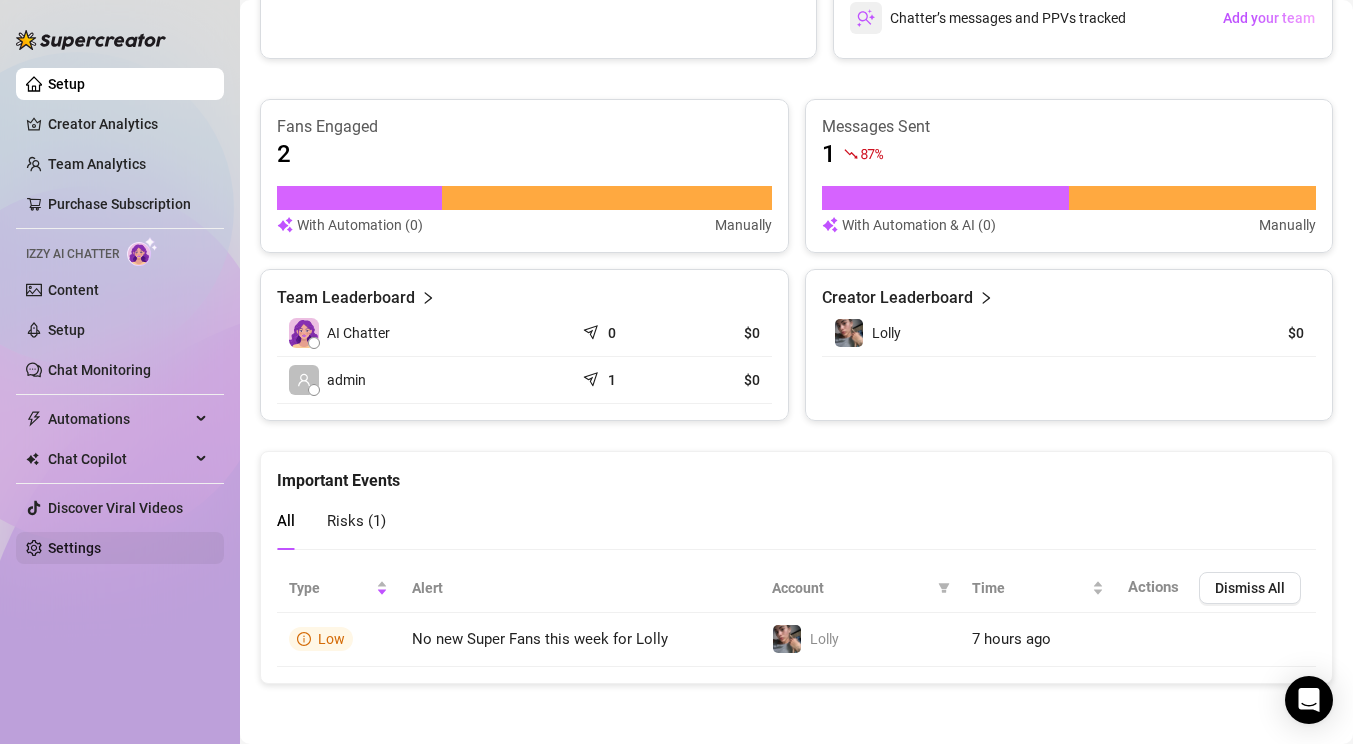 click on "Settings" at bounding box center (74, 548) 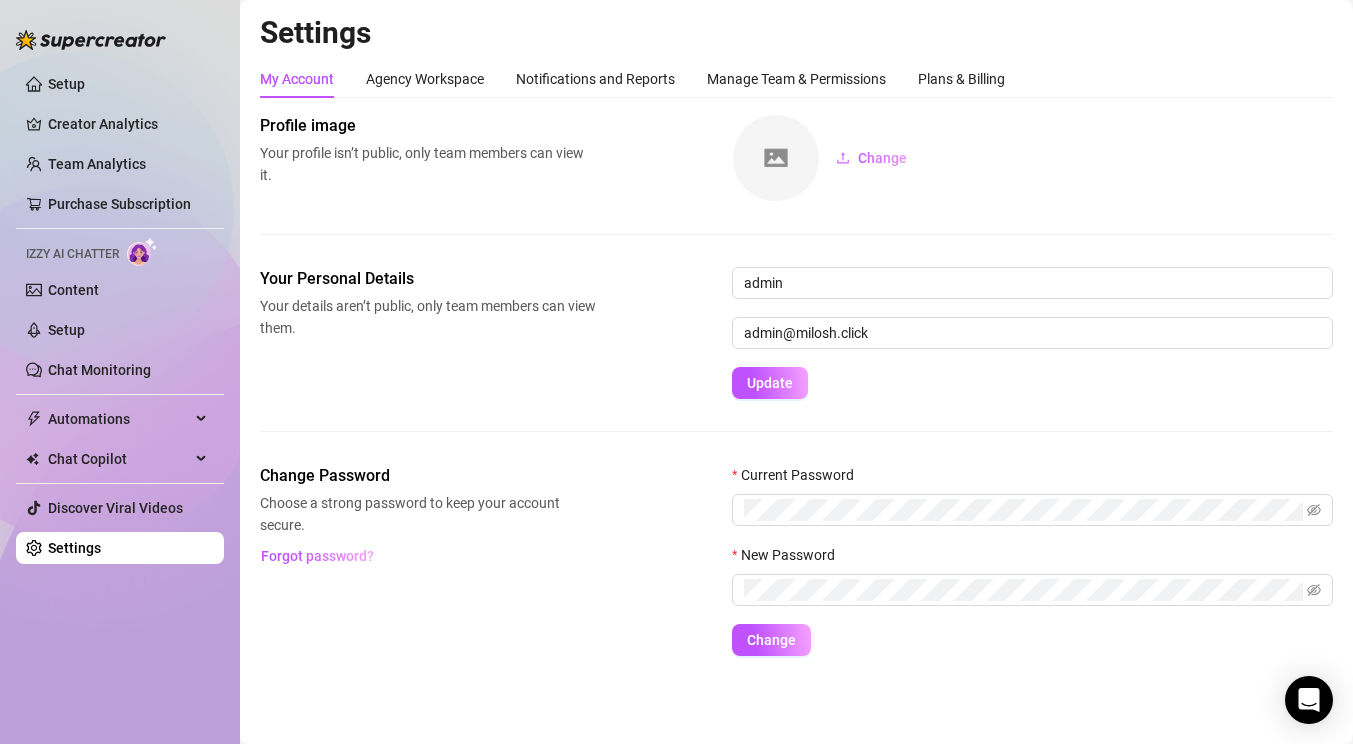 scroll, scrollTop: 0, scrollLeft: 0, axis: both 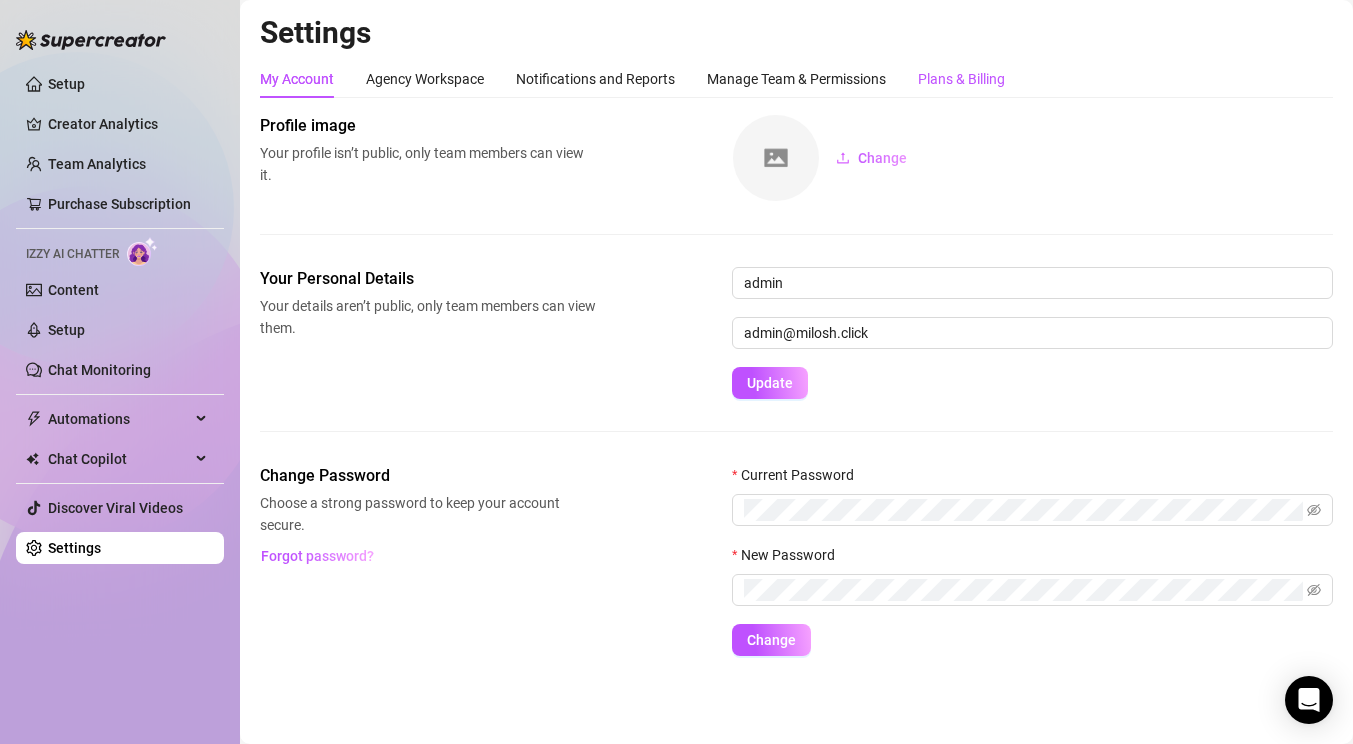 click on "Plans & Billing" at bounding box center (961, 79) 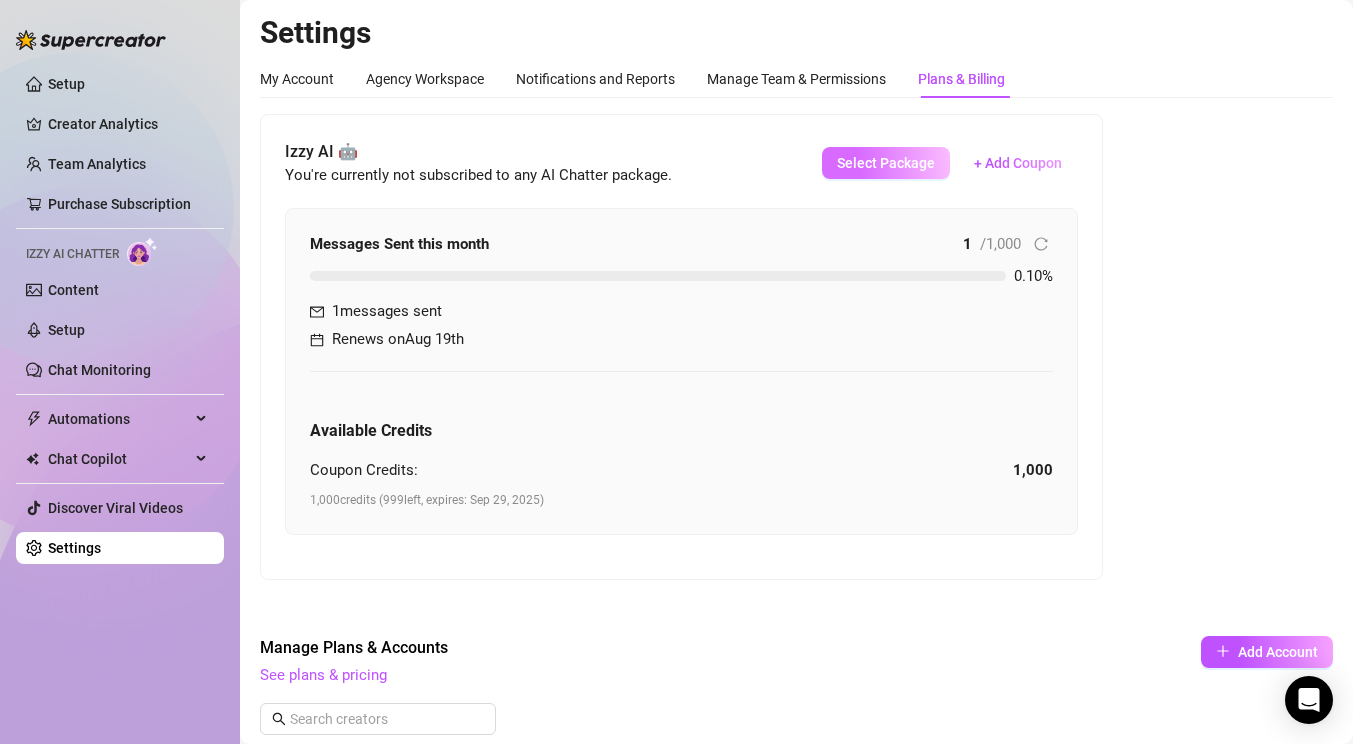 click on "Select Package" at bounding box center [886, 163] 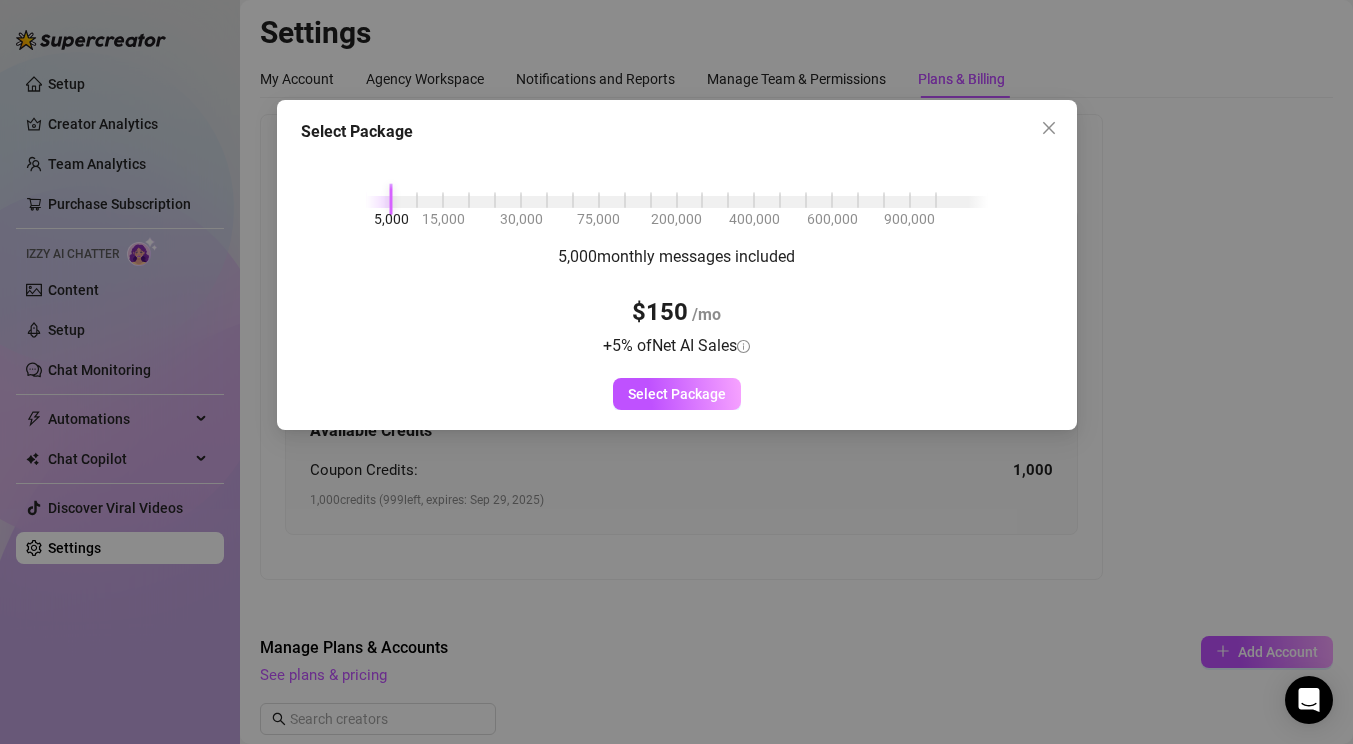 click at bounding box center [677, 202] 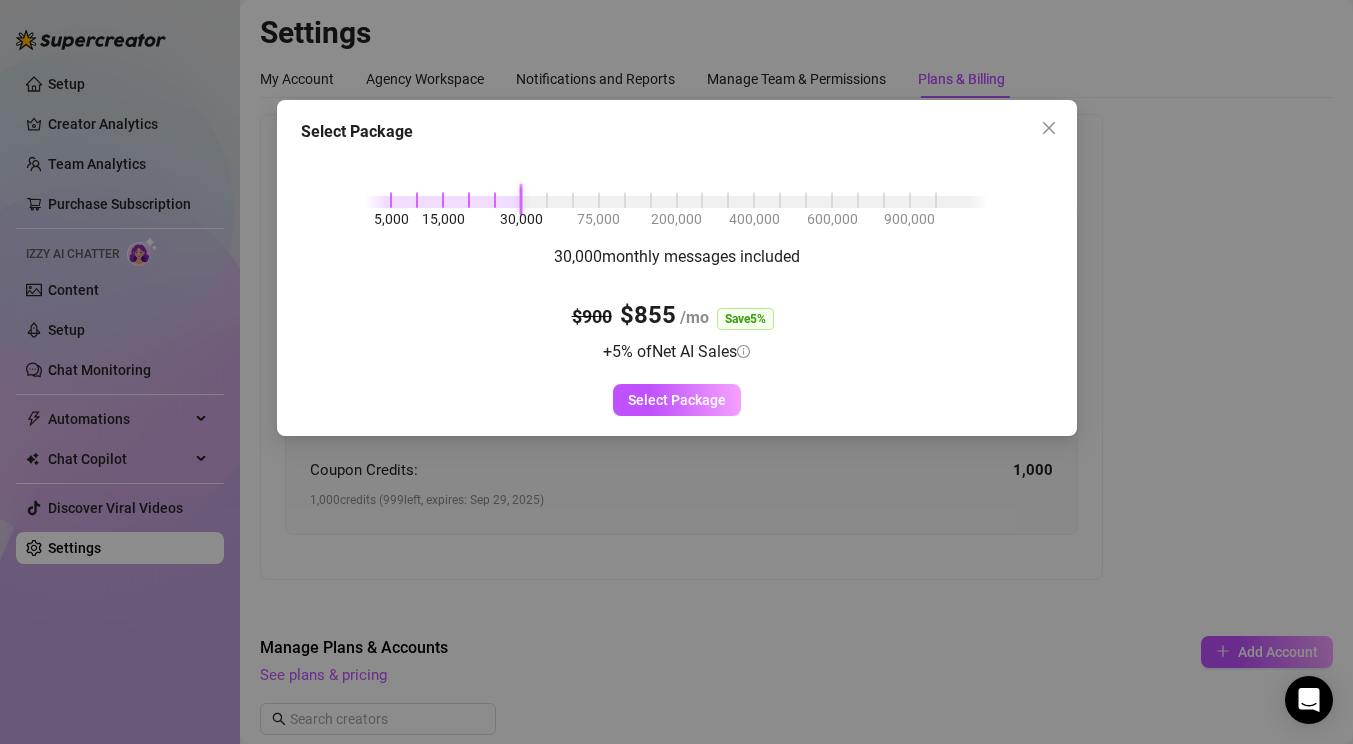 click on "5,000 15,000 30,000 75,000 200,000 400,000 600,000 900,000" at bounding box center [677, 198] 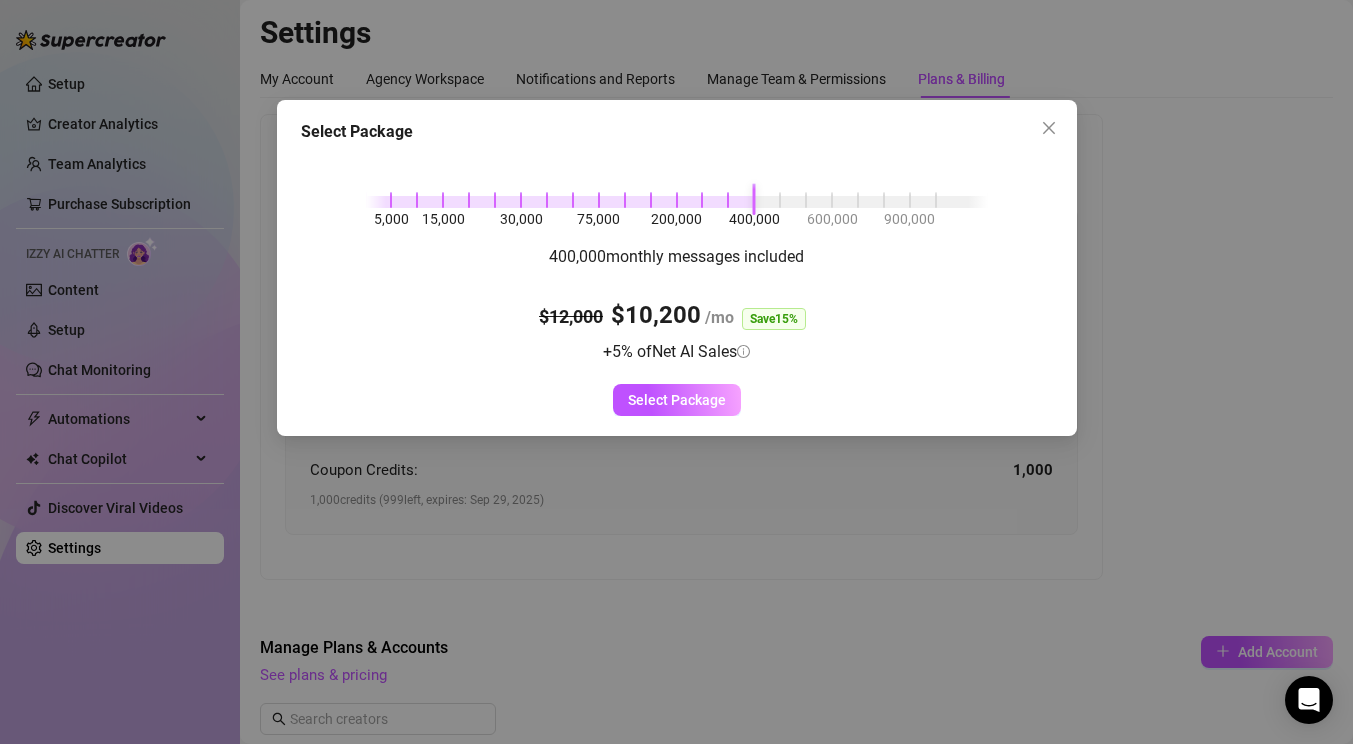 click on "5,000 15,000 30,000 75,000 200,000 400,000 600,000 900,000" at bounding box center [677, 198] 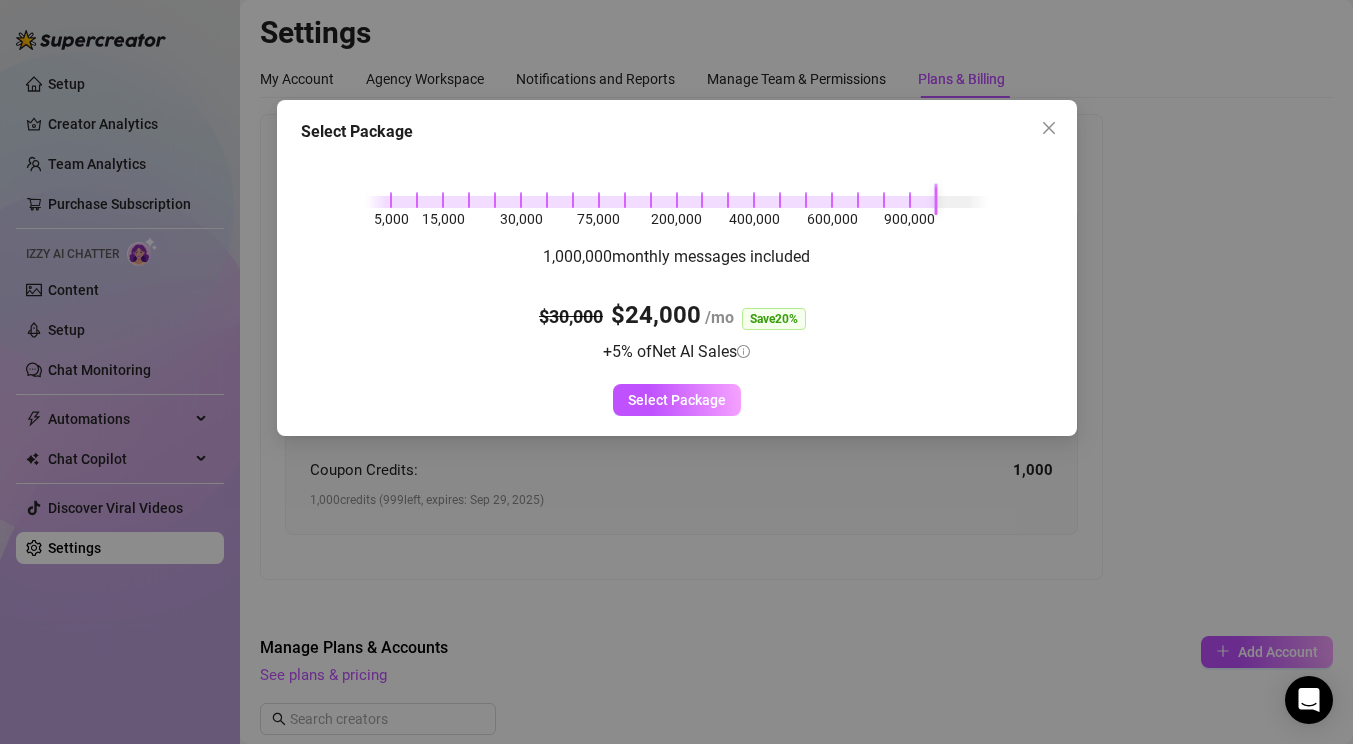click at bounding box center [677, 202] 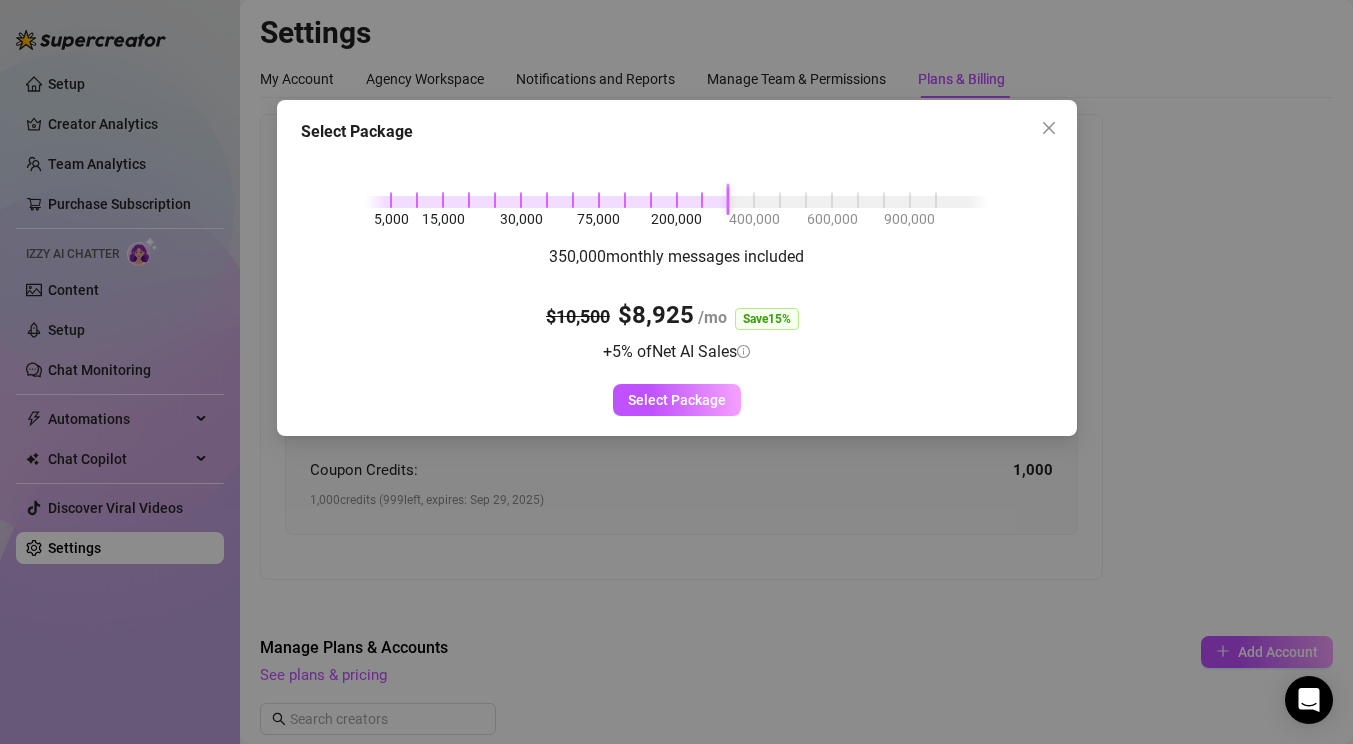 click at bounding box center [547, 202] 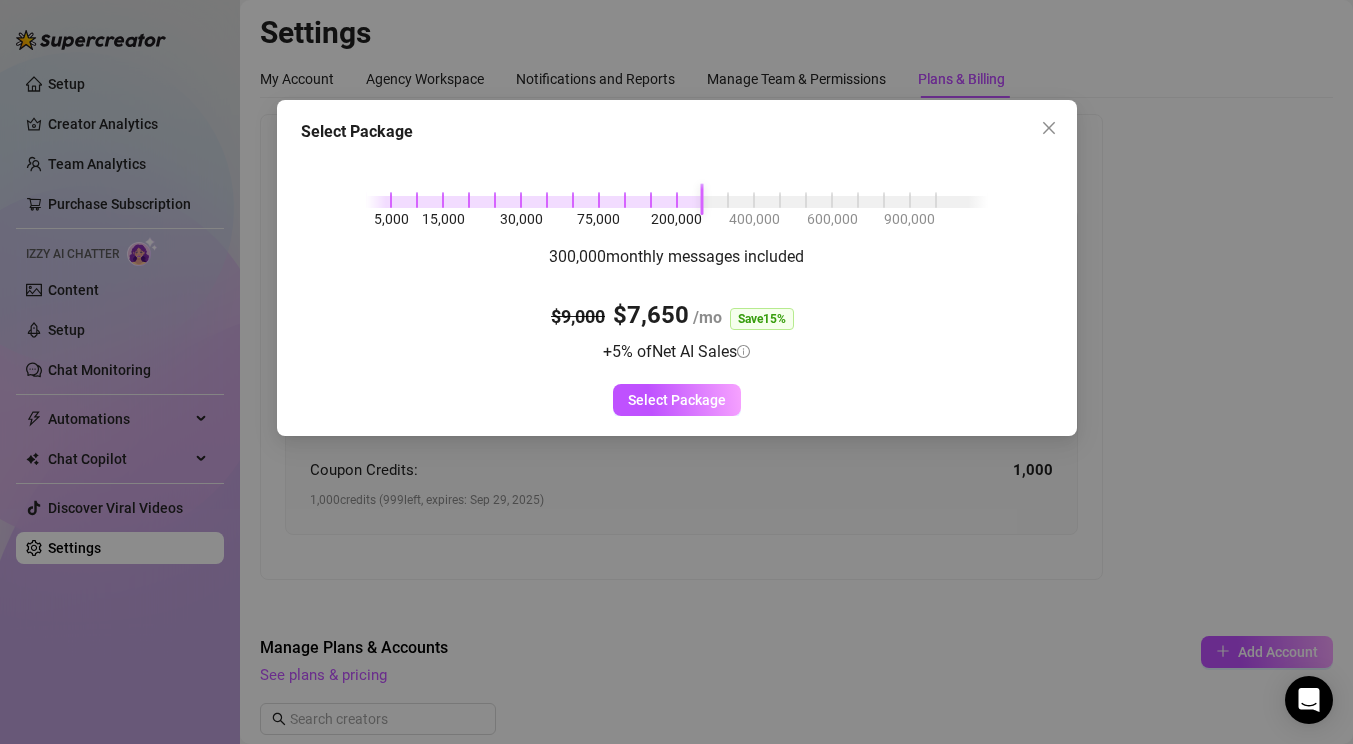 click on "5,000 15,000 30,000 75,000 200,000 400,000 600,000 900,000" at bounding box center (677, 198) 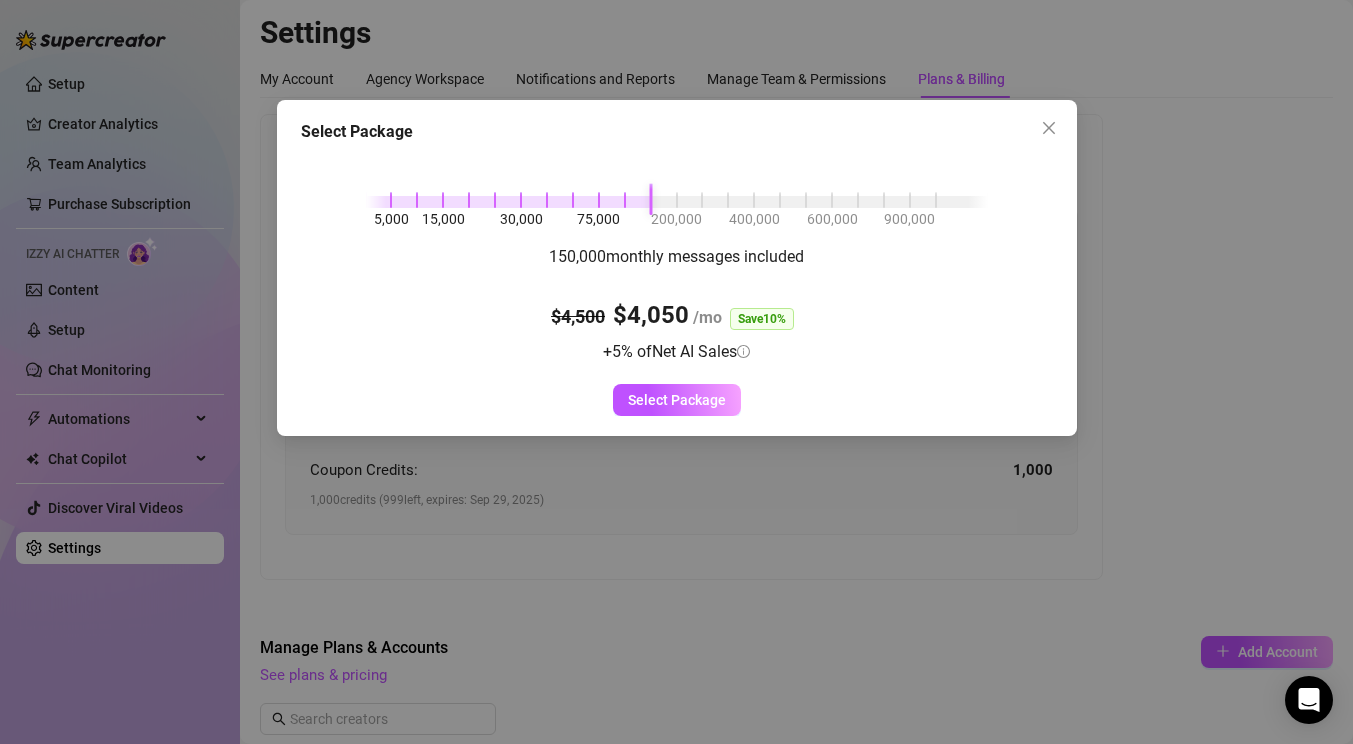 click on "5,000 15,000 30,000 75,000 200,000 400,000 600,000 900,000" at bounding box center (677, 198) 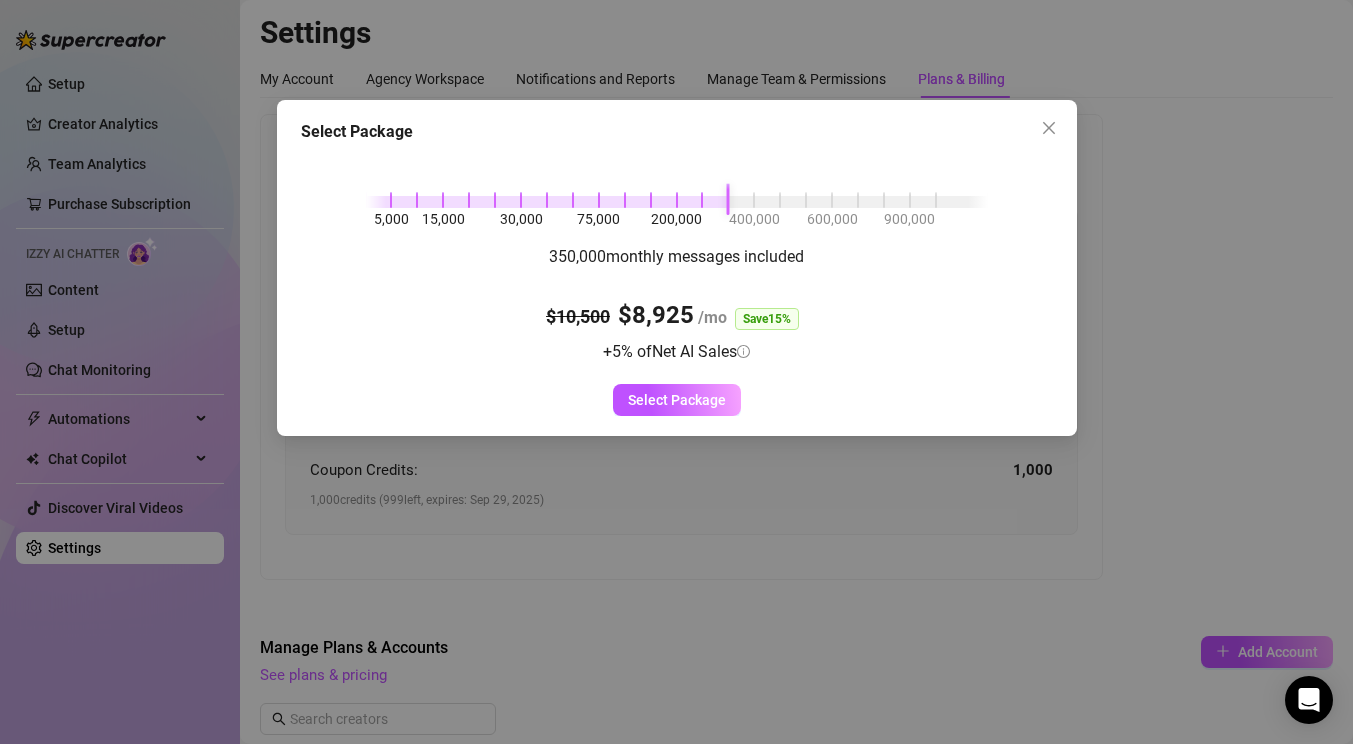 click at bounding box center (677, 202) 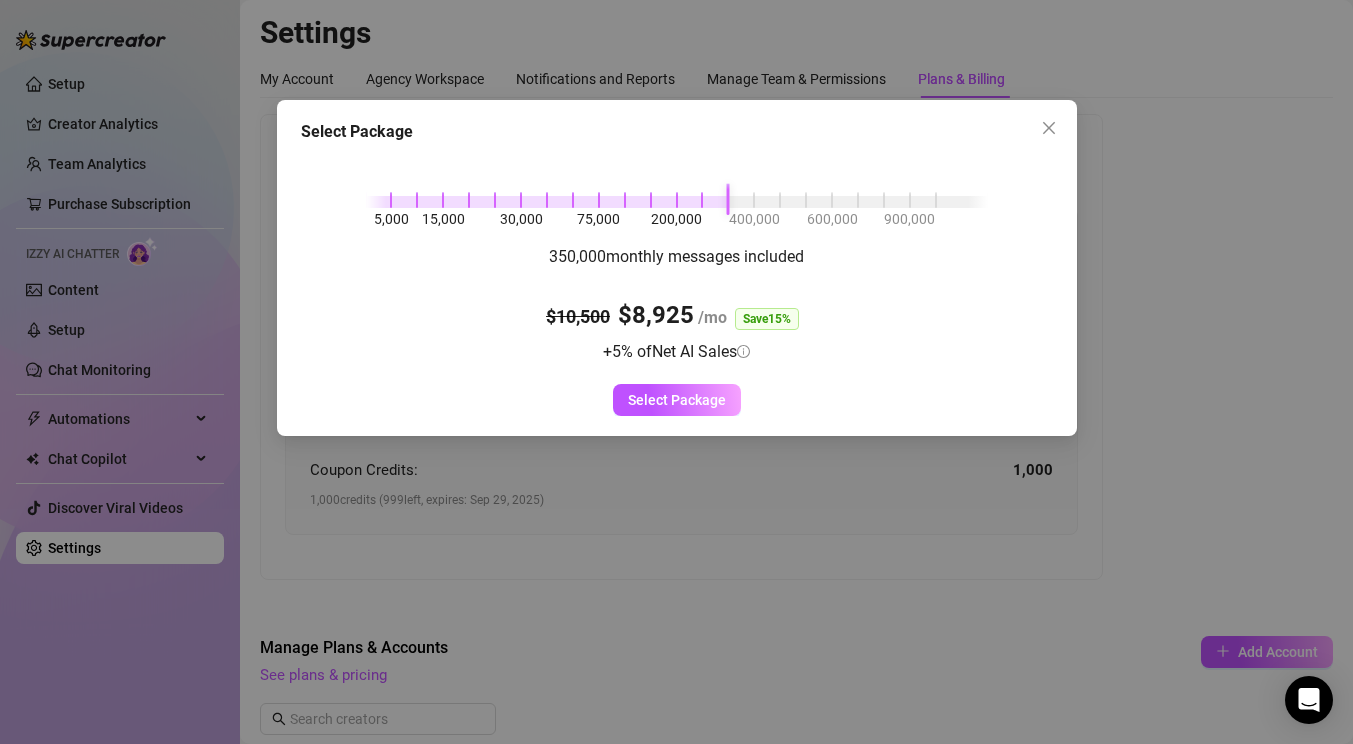 click at bounding box center [677, 202] 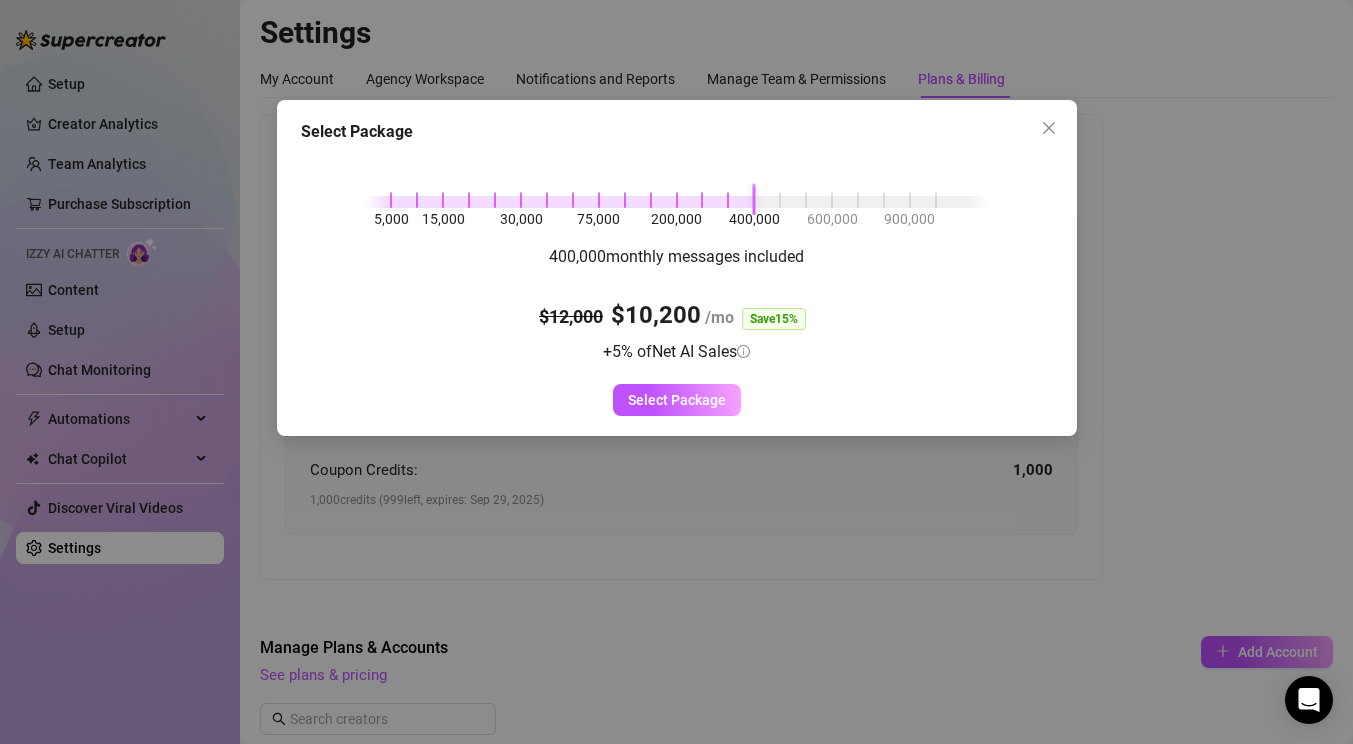 click on "5,000 15,000 30,000 75,000 200,000 400,000 600,000 900,000" at bounding box center (677, 198) 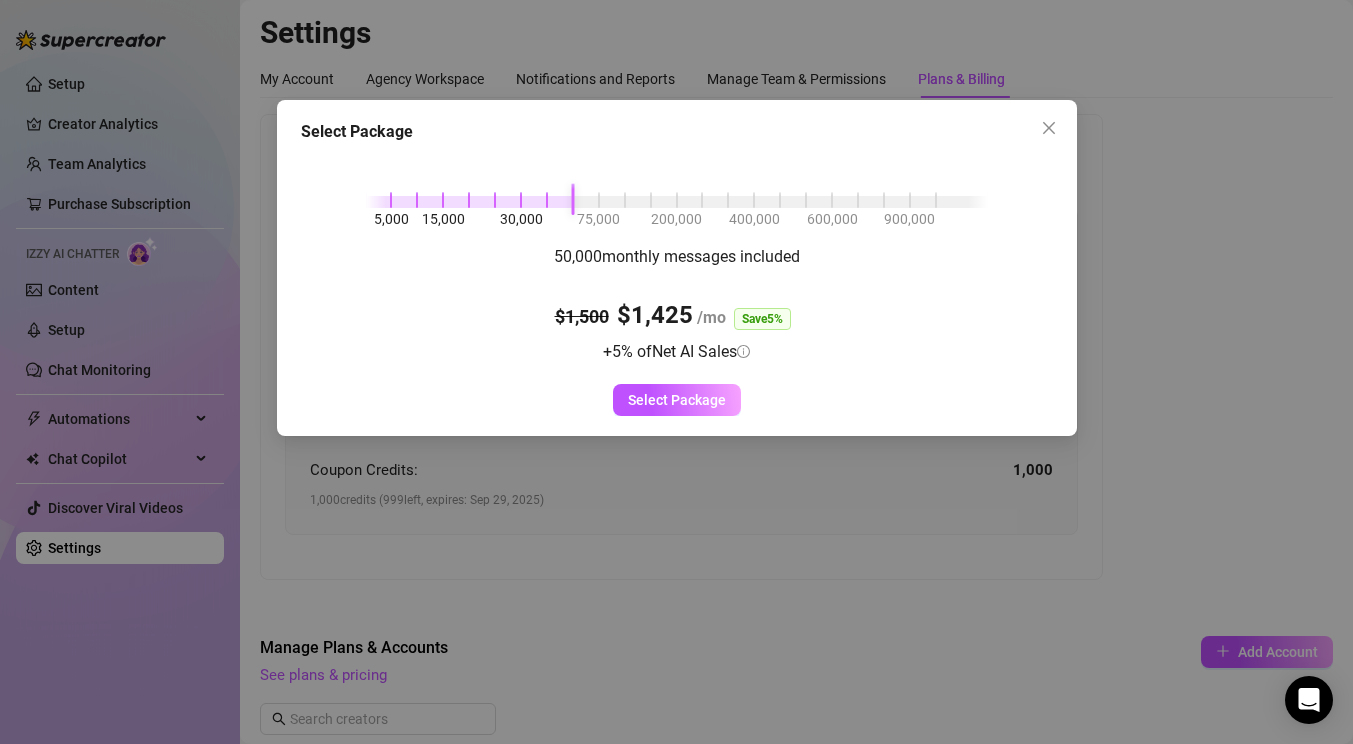click on "15,000" at bounding box center [443, 219] 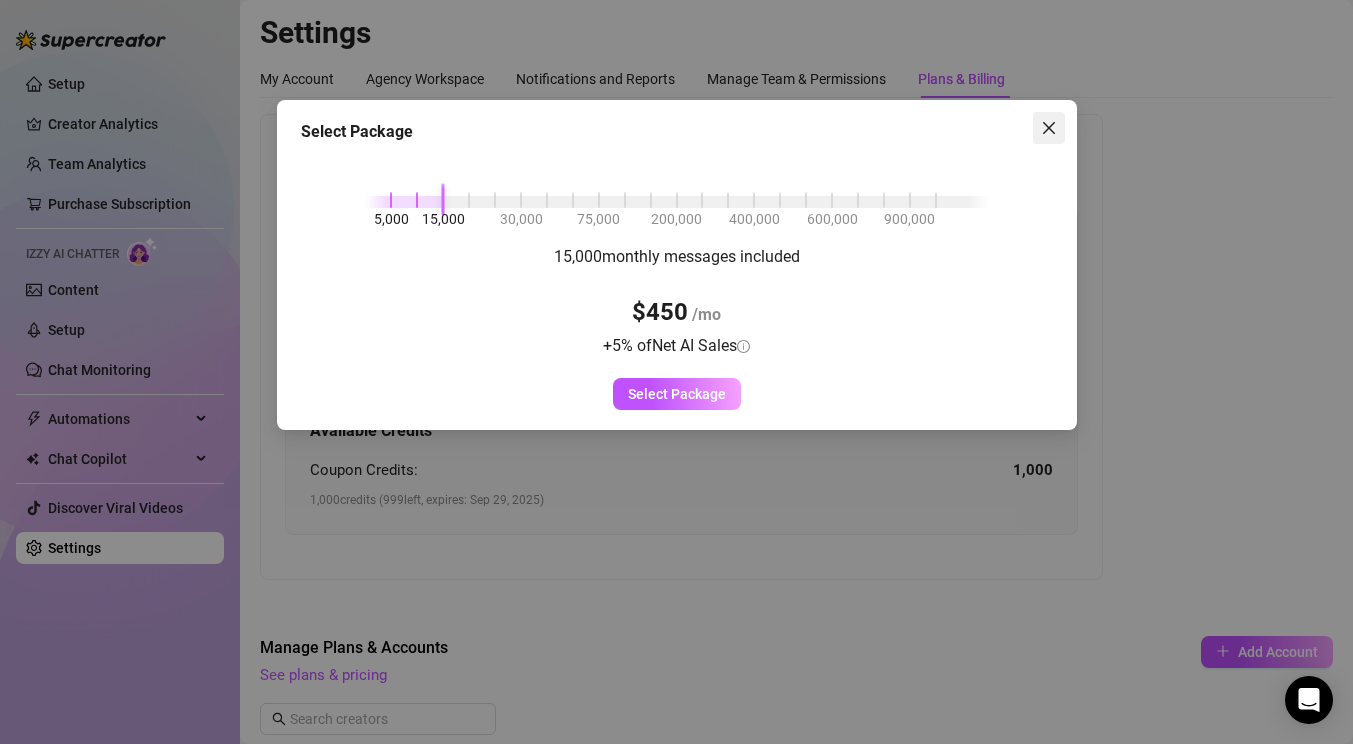 click 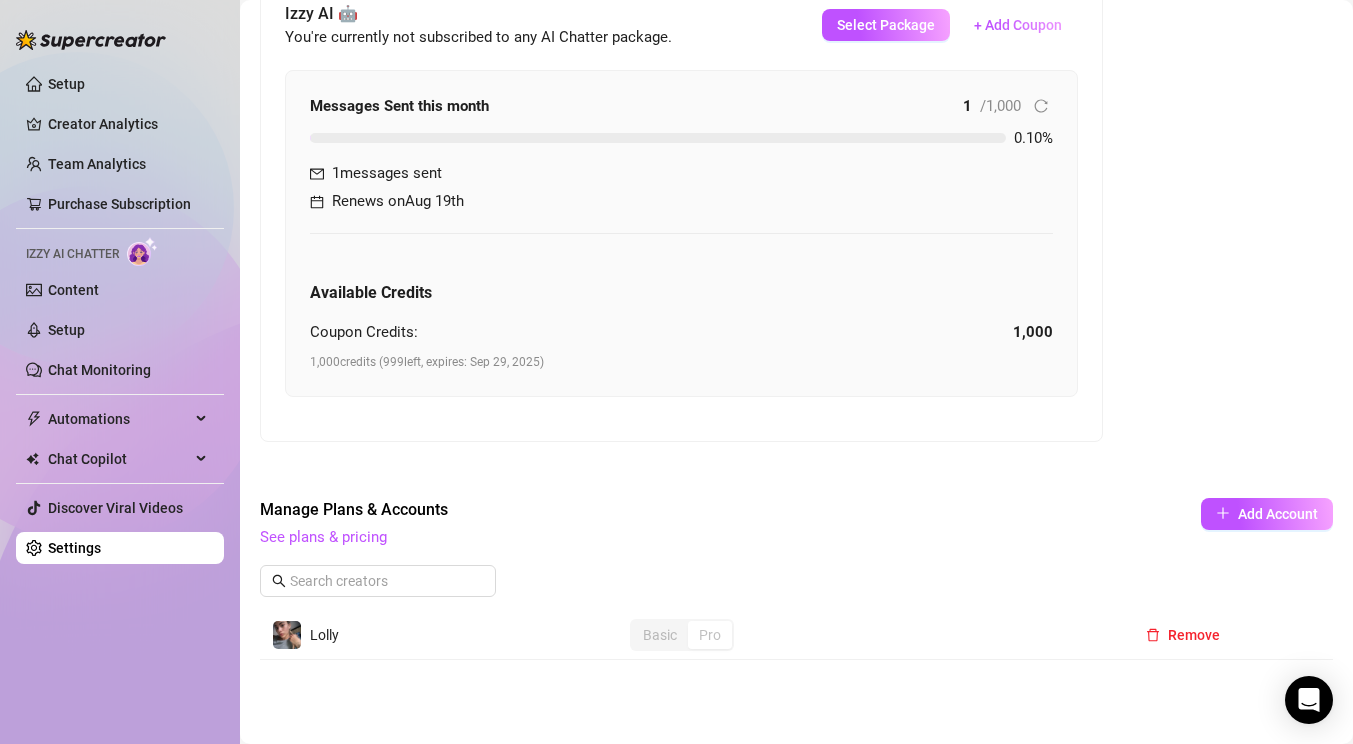 scroll, scrollTop: 0, scrollLeft: 0, axis: both 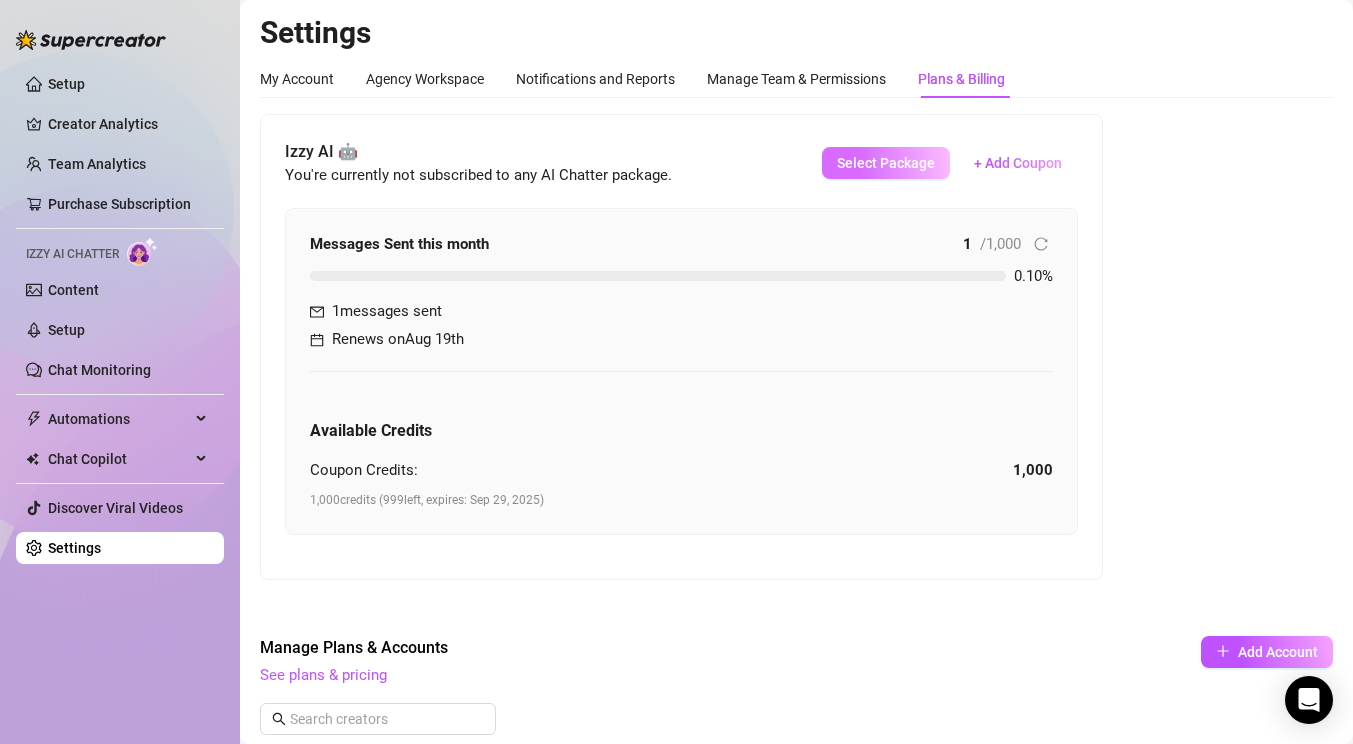 click on "Select Package" at bounding box center [886, 163] 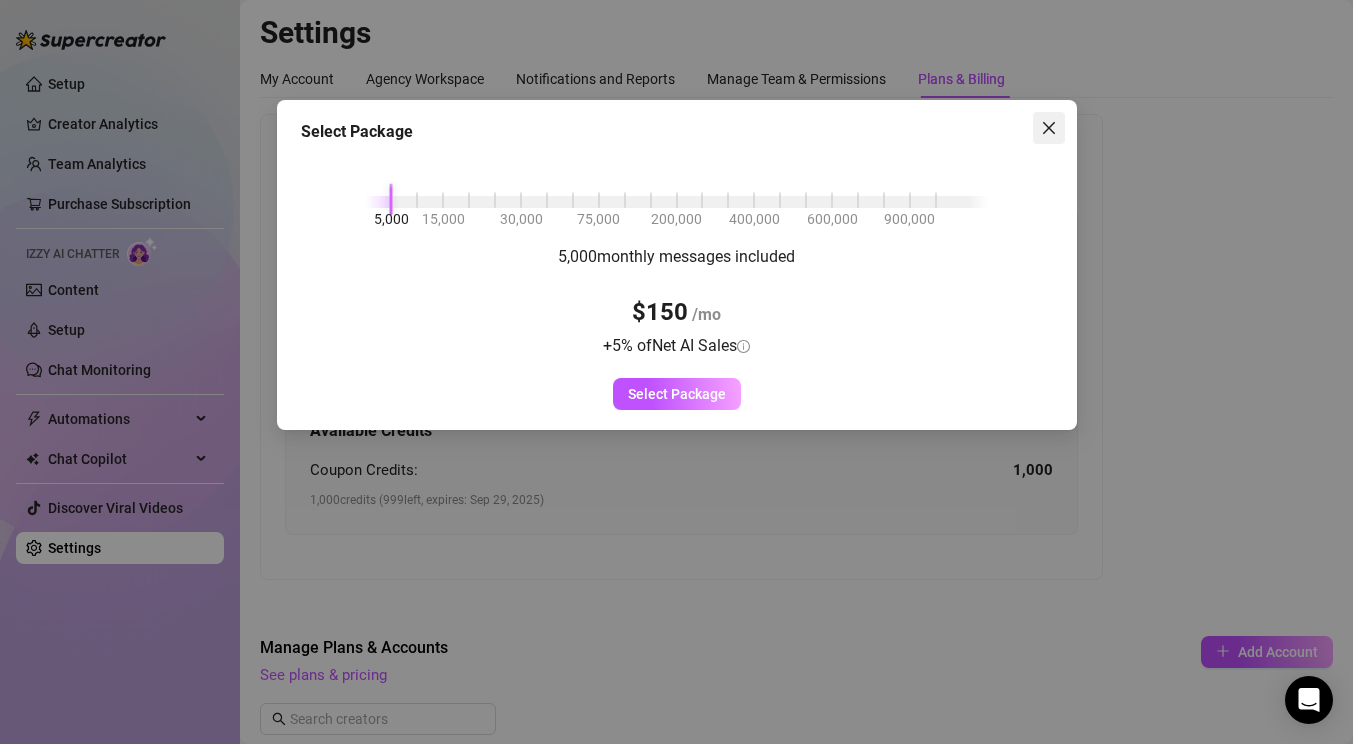 click 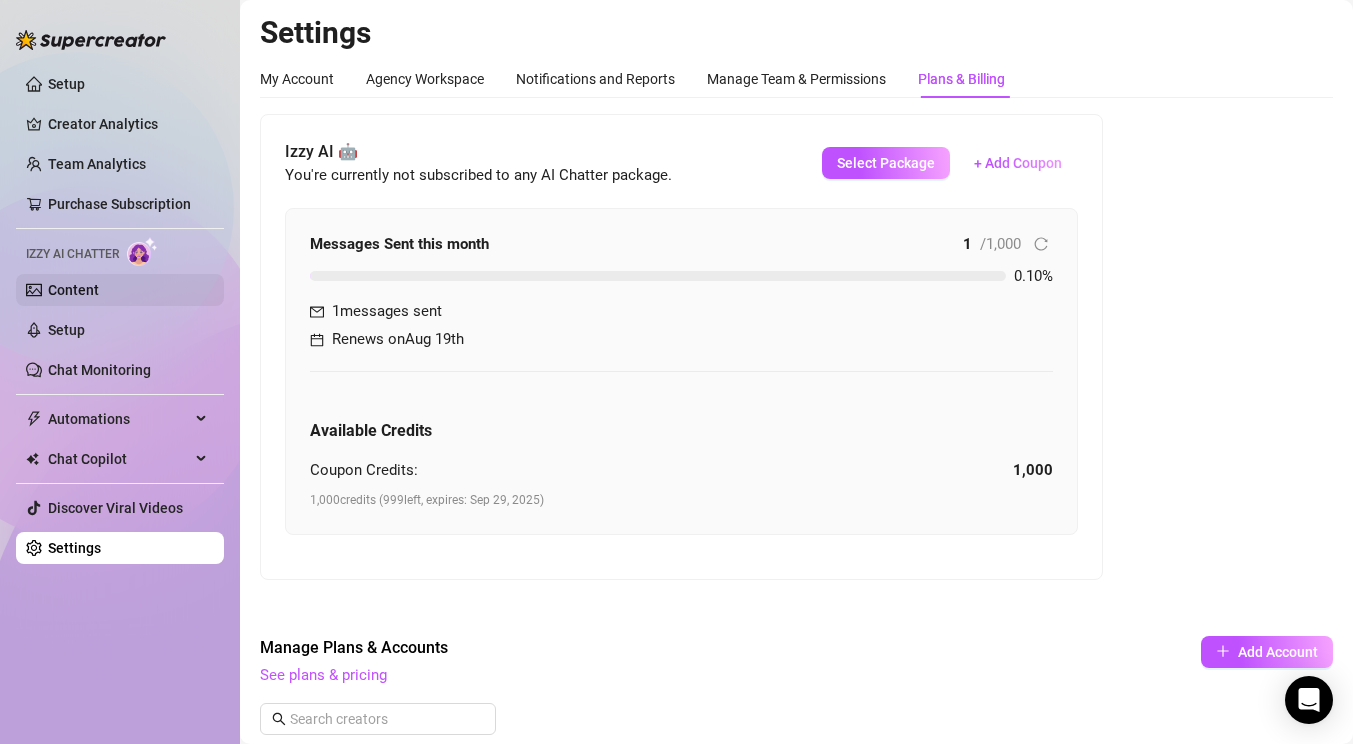 click on "Content" at bounding box center [73, 290] 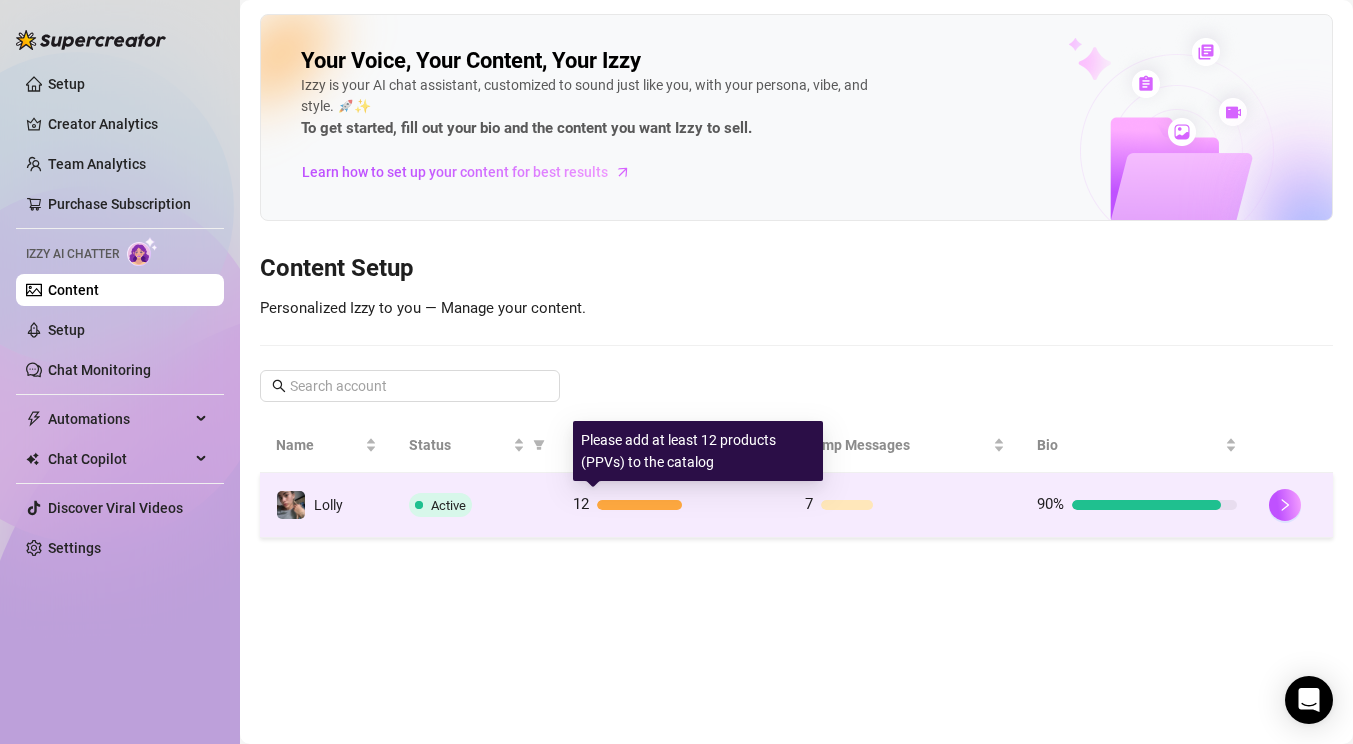 click on "Active" at bounding box center (475, 505) 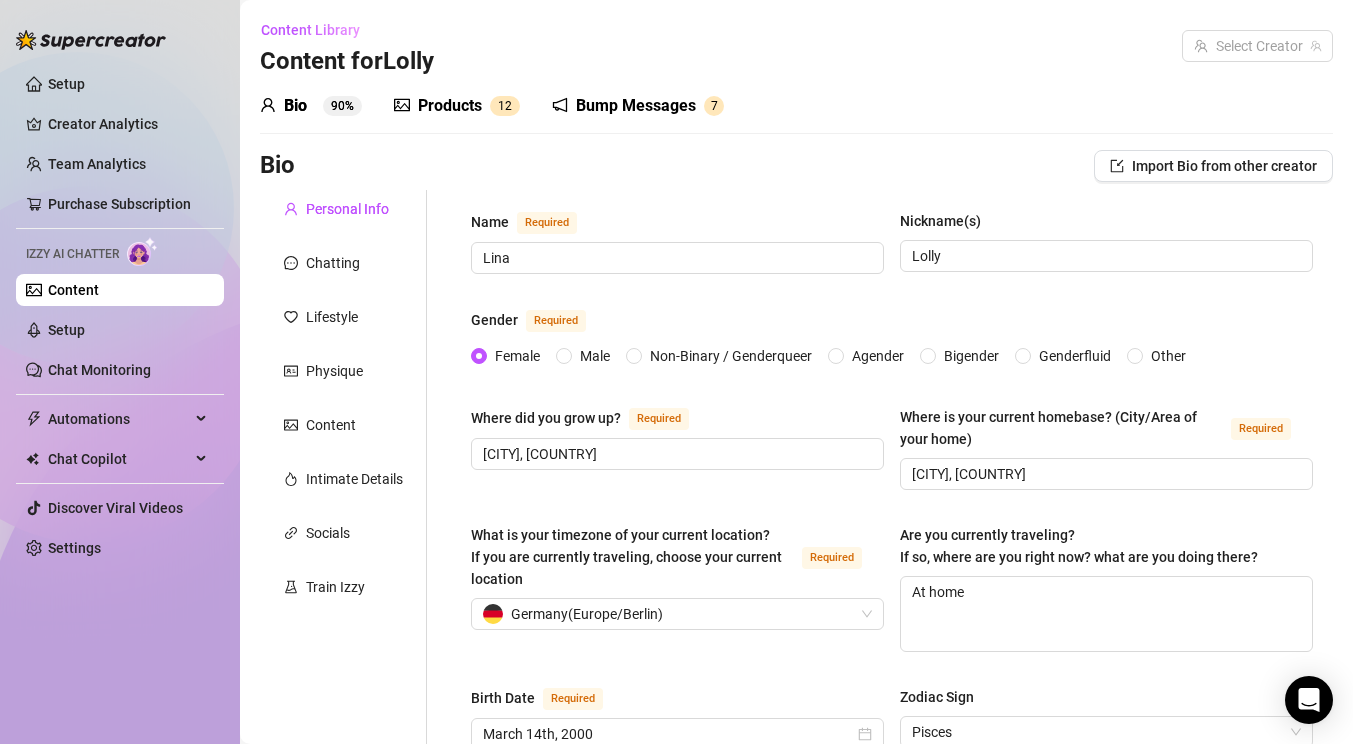 click on "Bump Messages" at bounding box center (636, 106) 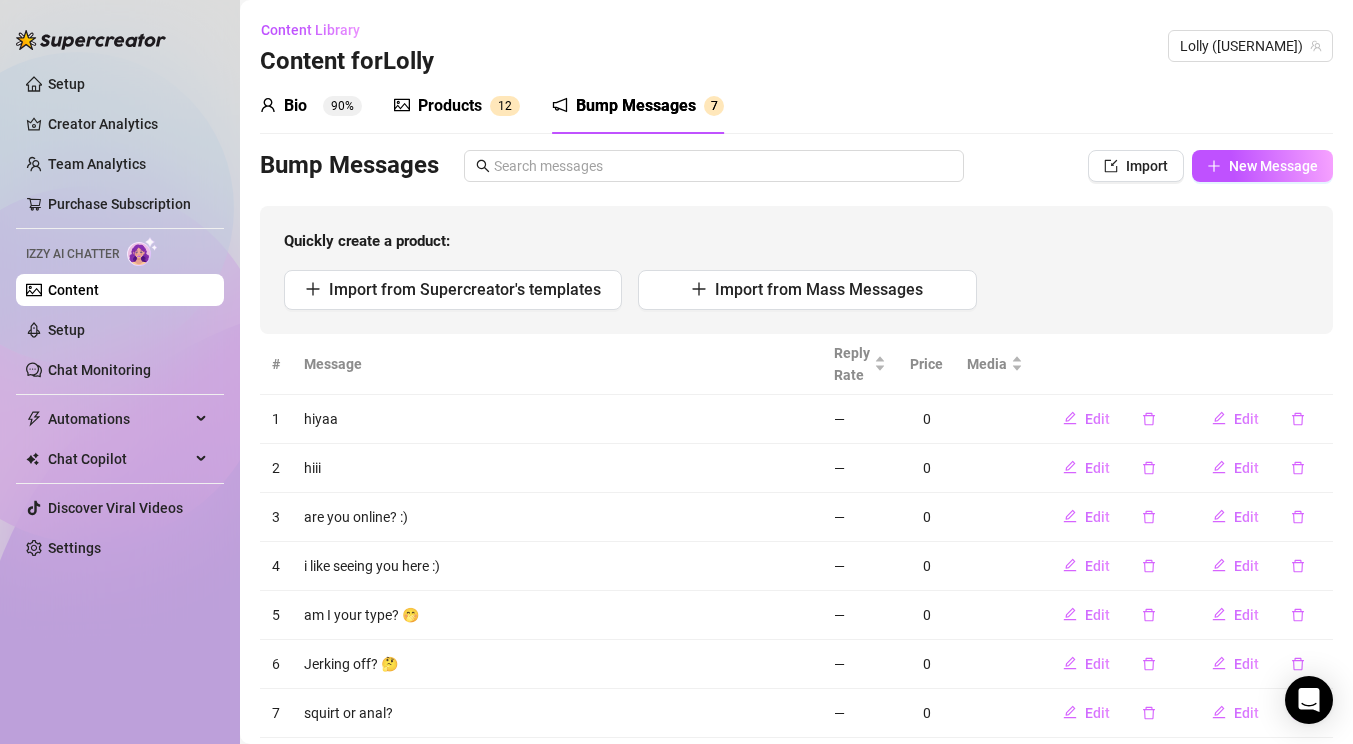 type 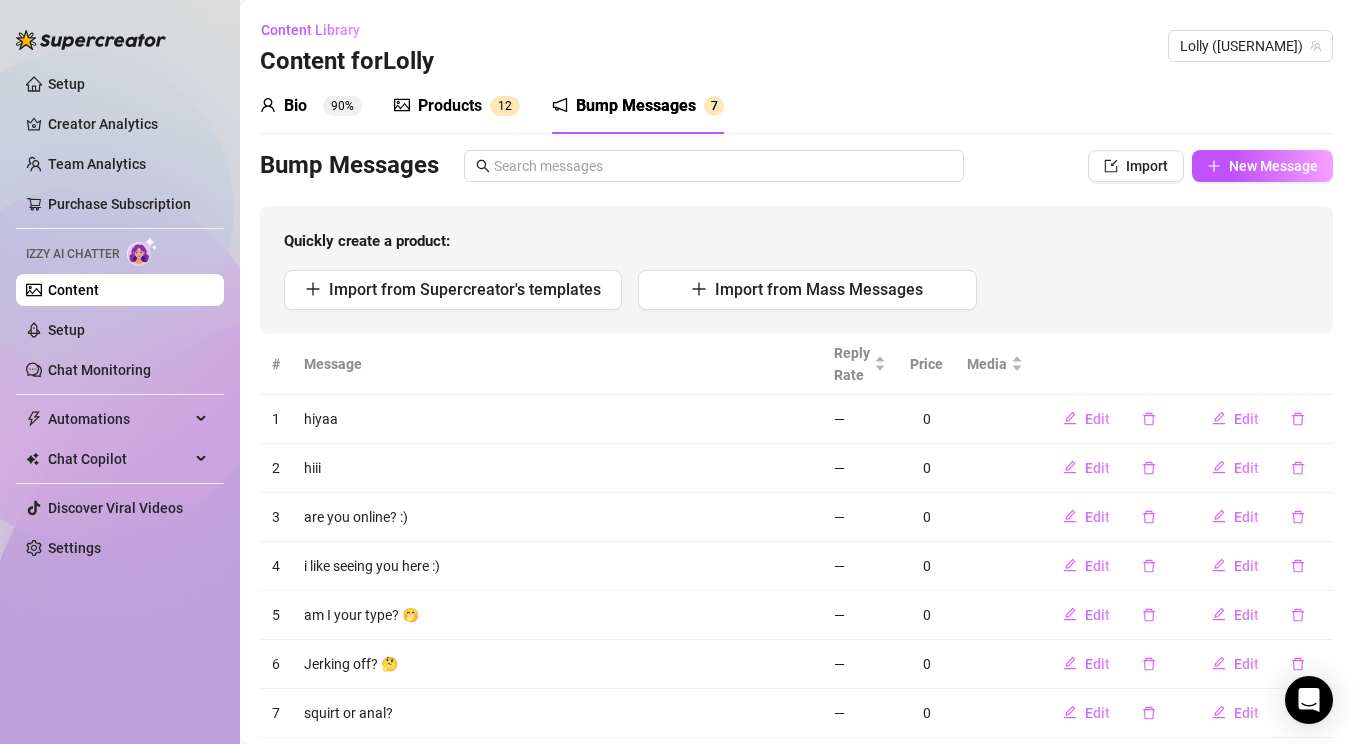 scroll, scrollTop: 54, scrollLeft: 0, axis: vertical 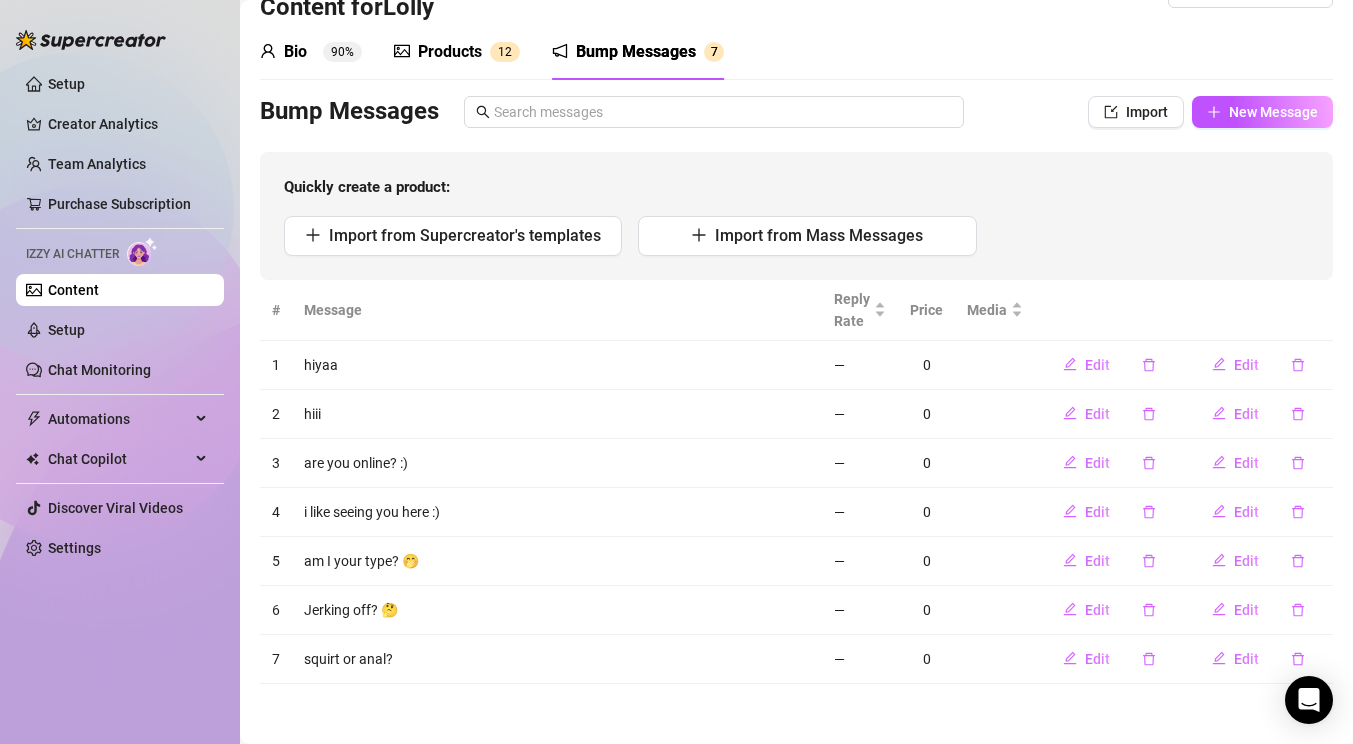 click on "Content" at bounding box center [73, 290] 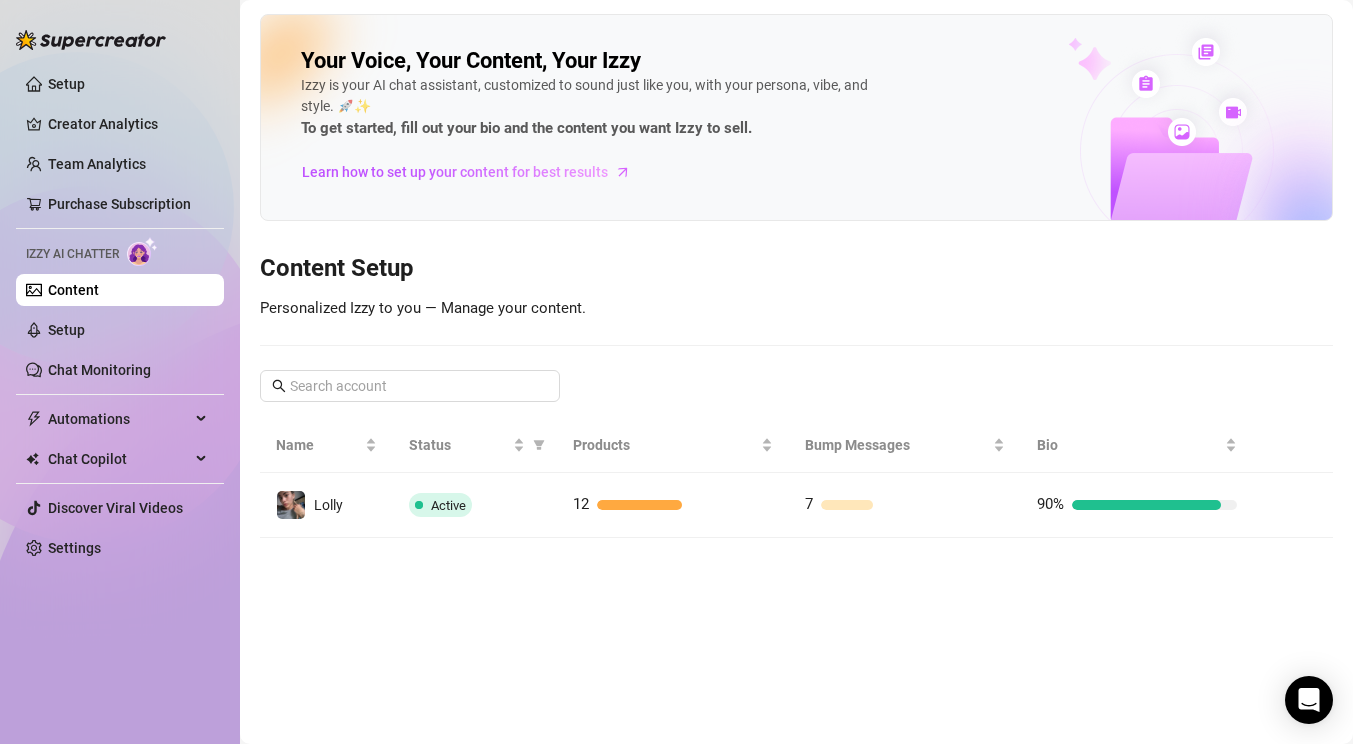 scroll, scrollTop: 0, scrollLeft: 0, axis: both 